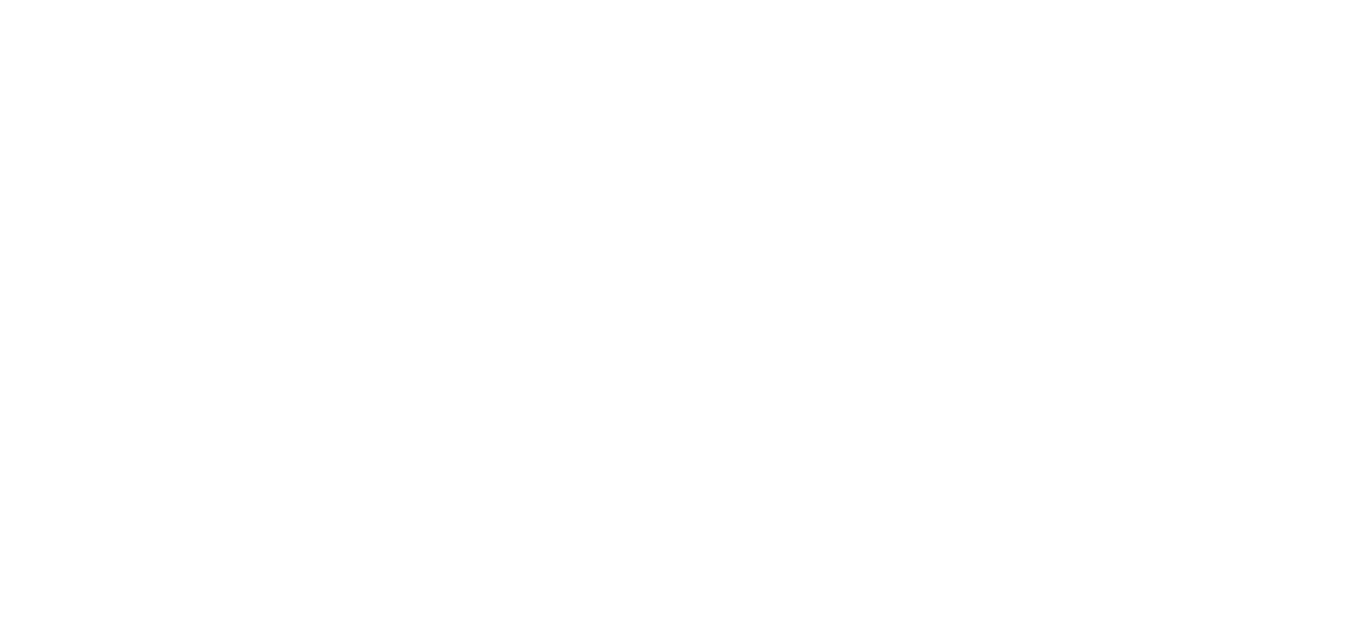 scroll, scrollTop: 0, scrollLeft: 0, axis: both 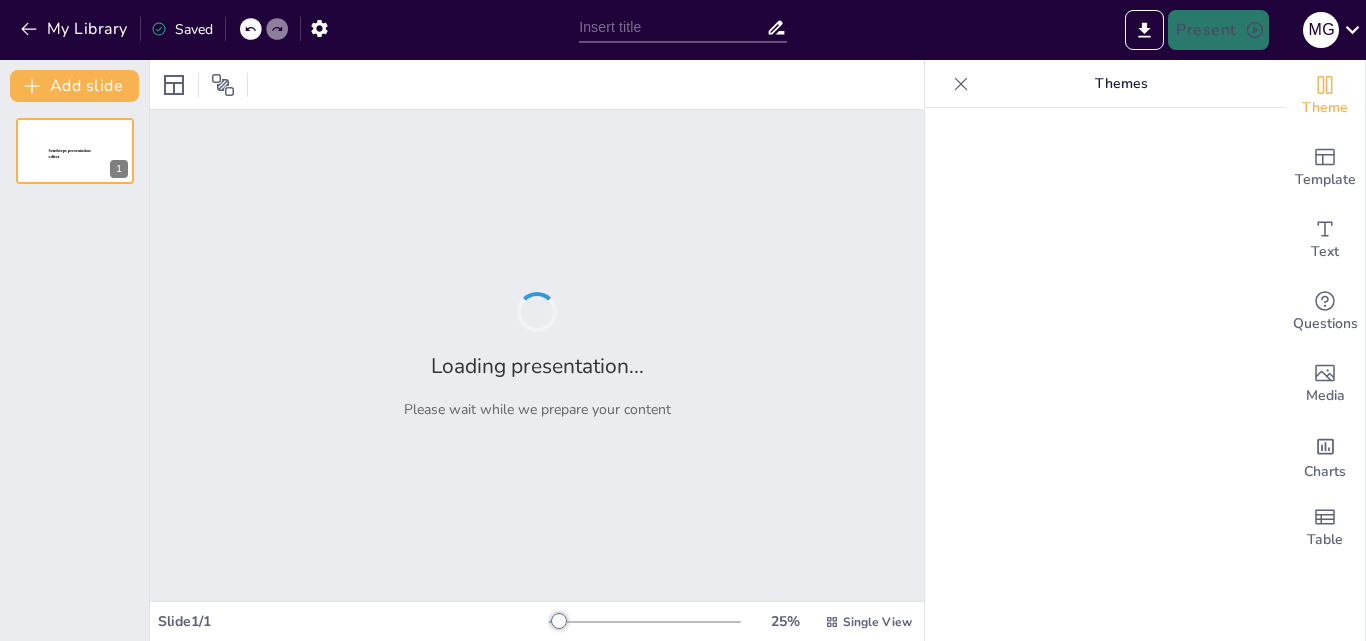 type on "New Sendsteps" 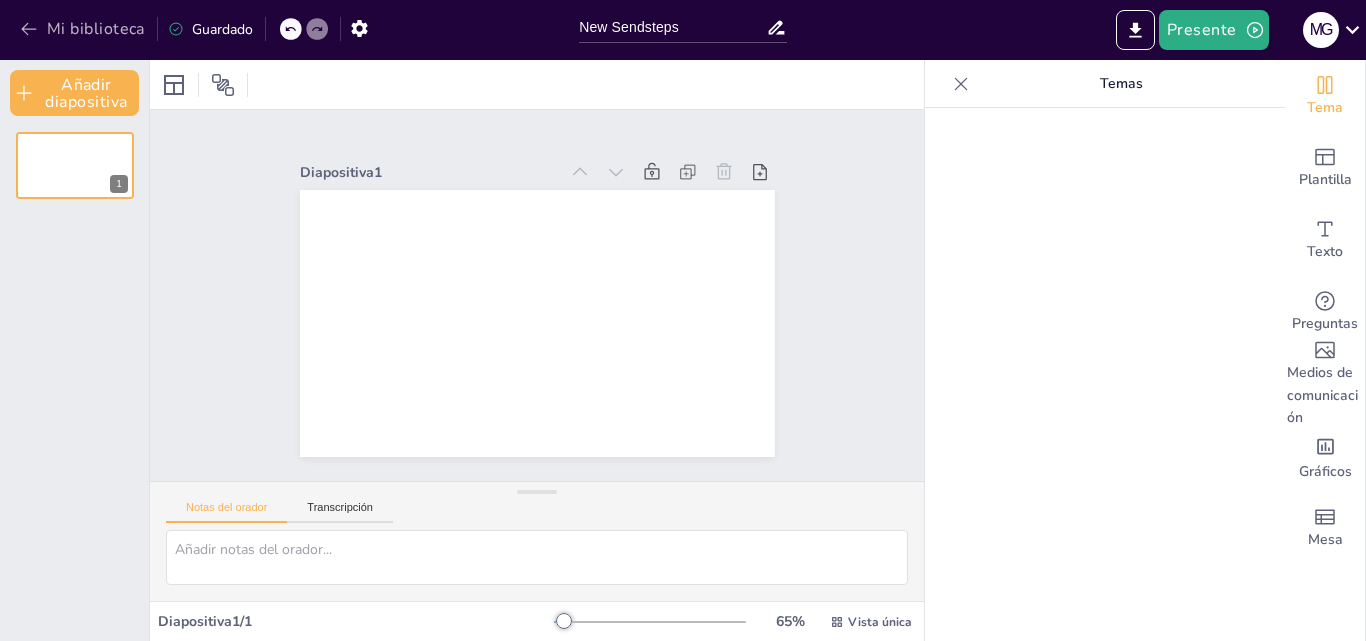 click 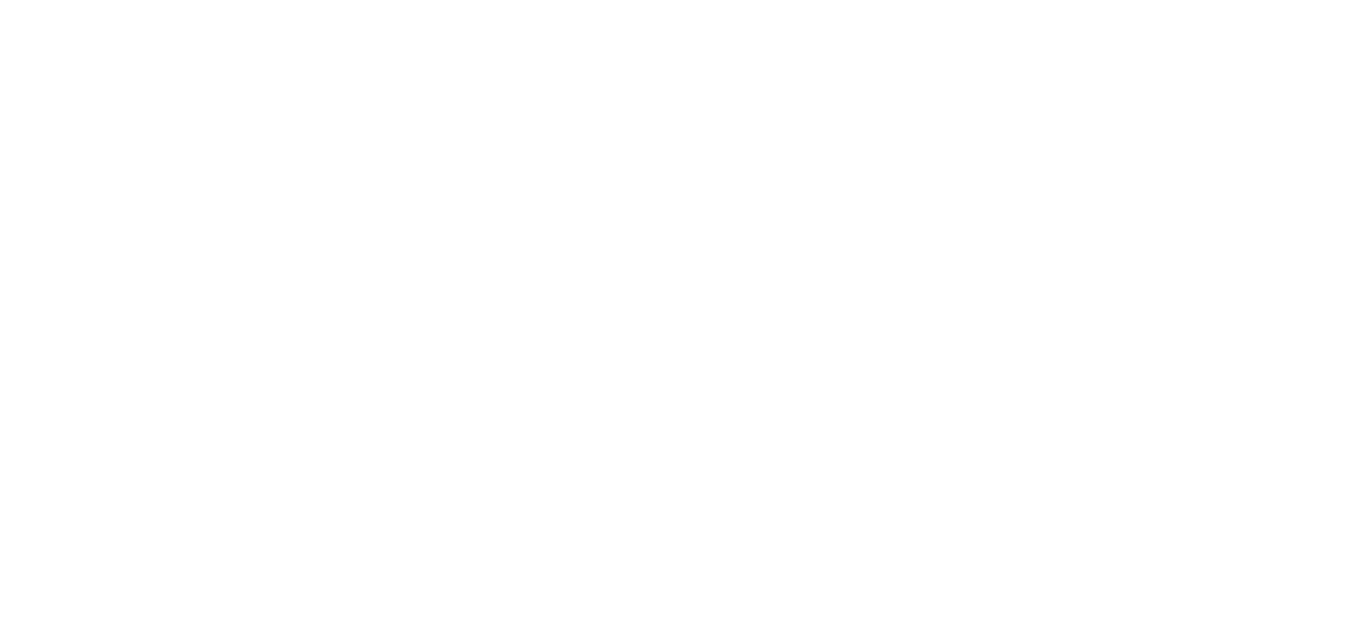 scroll, scrollTop: 0, scrollLeft: 0, axis: both 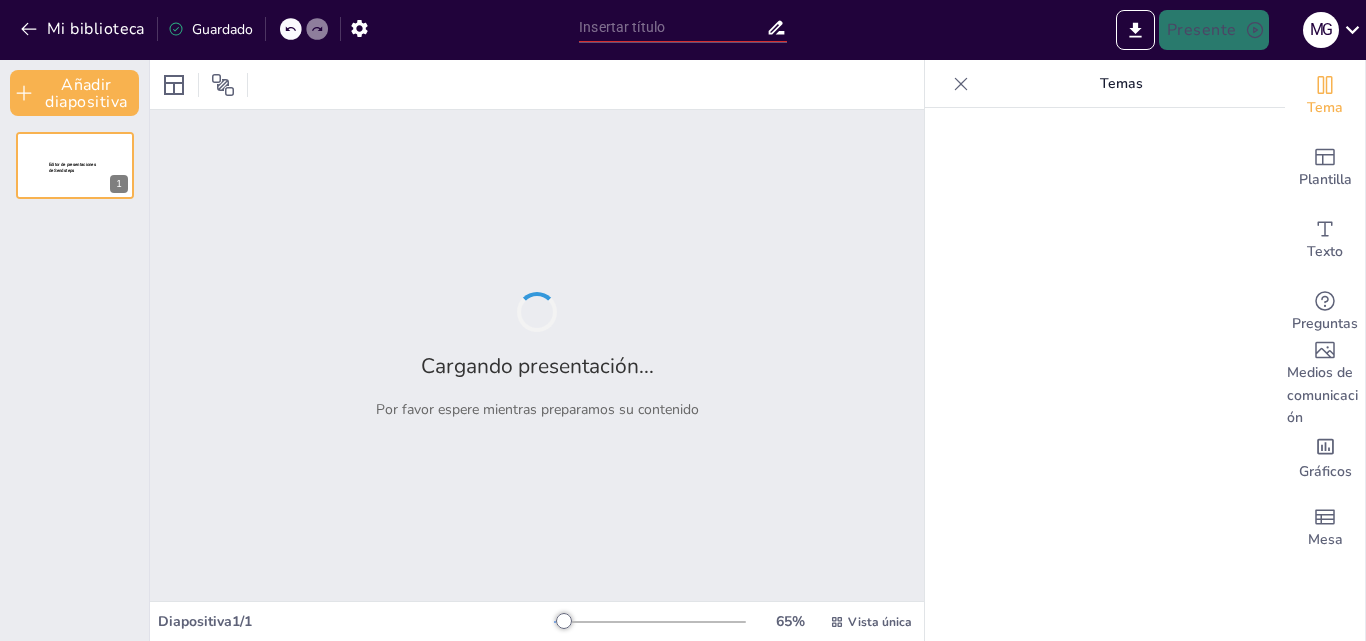 type on "K-Taste Girls: ¡Sabor a Corea en Cada Mordida!" 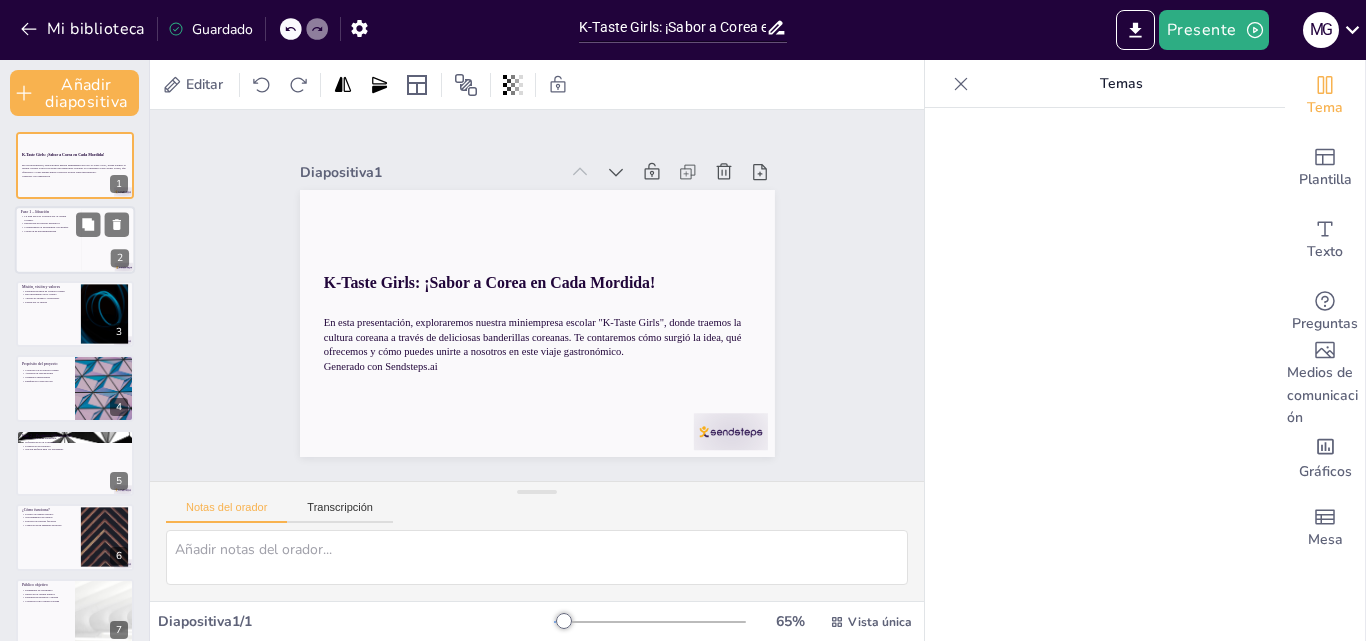 click at bounding box center [75, 240] 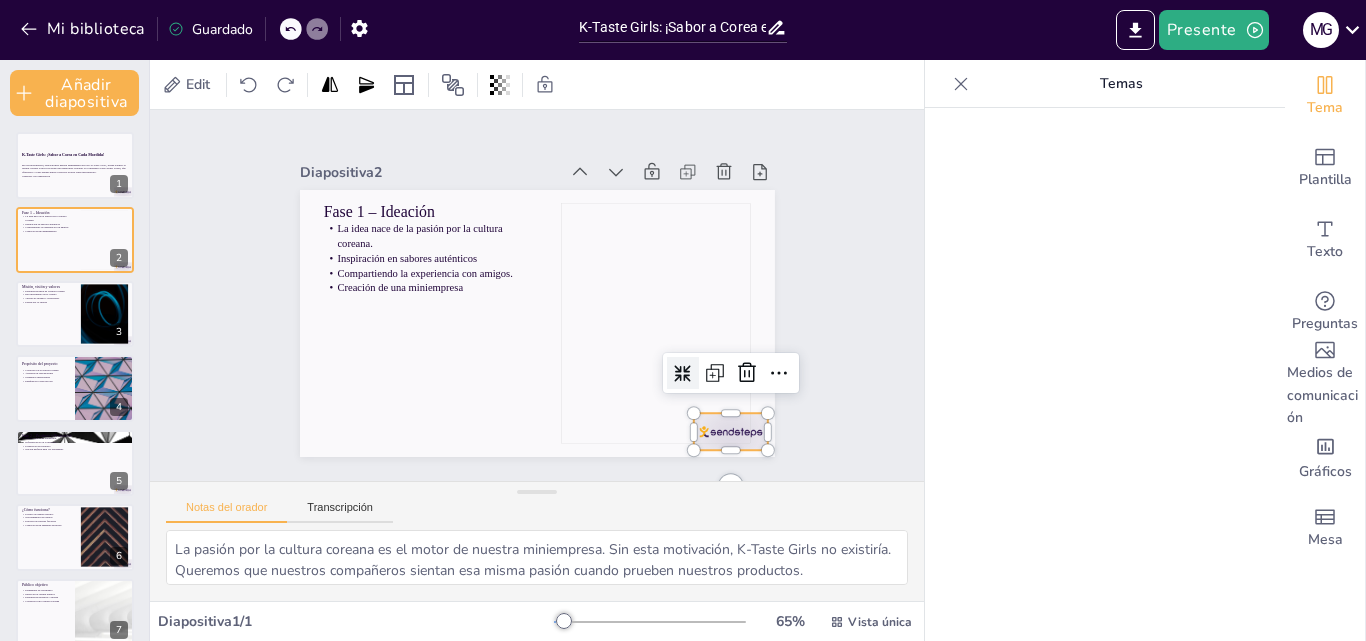 click at bounding box center [658, 499] 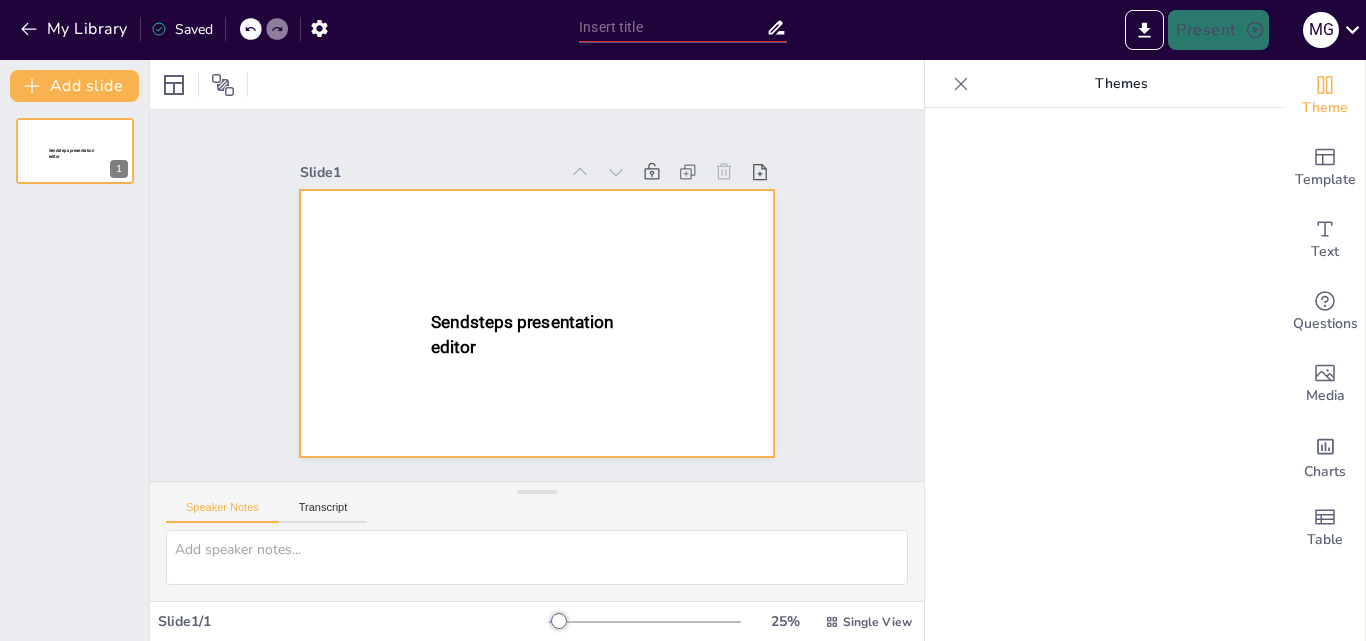 click at bounding box center [537, 323] 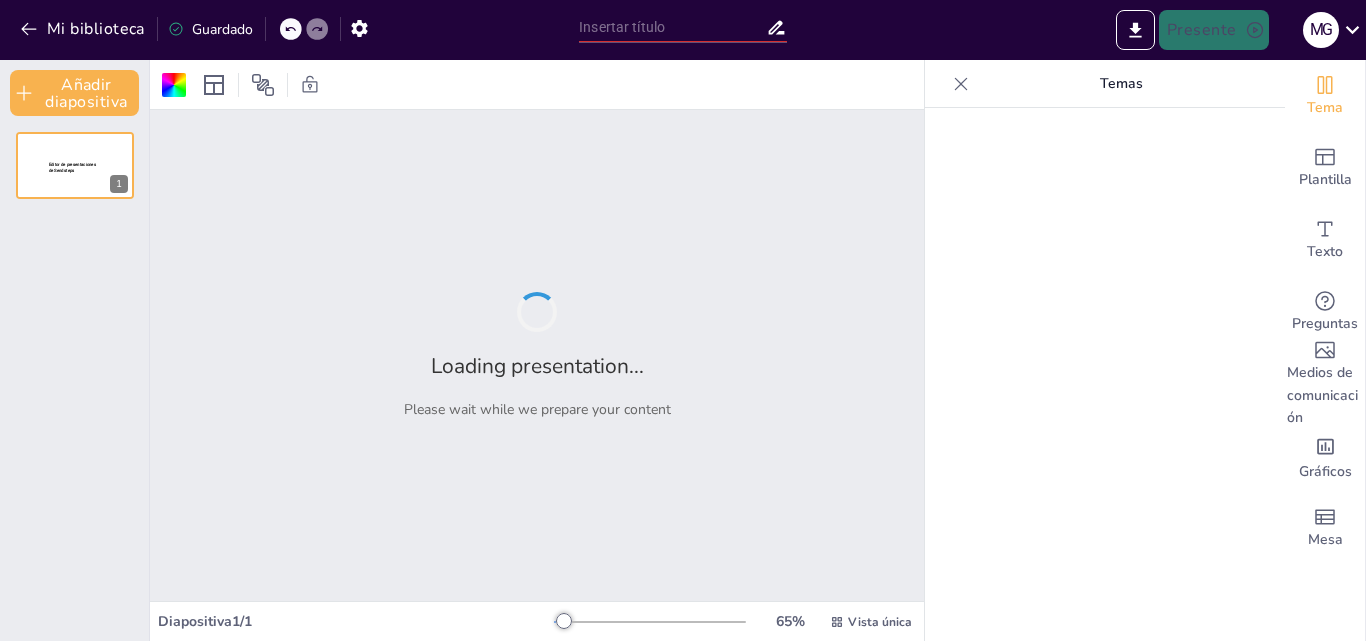 type on "K-Taste Girls: ¡Sabor a Corea en Cada Mordida!" 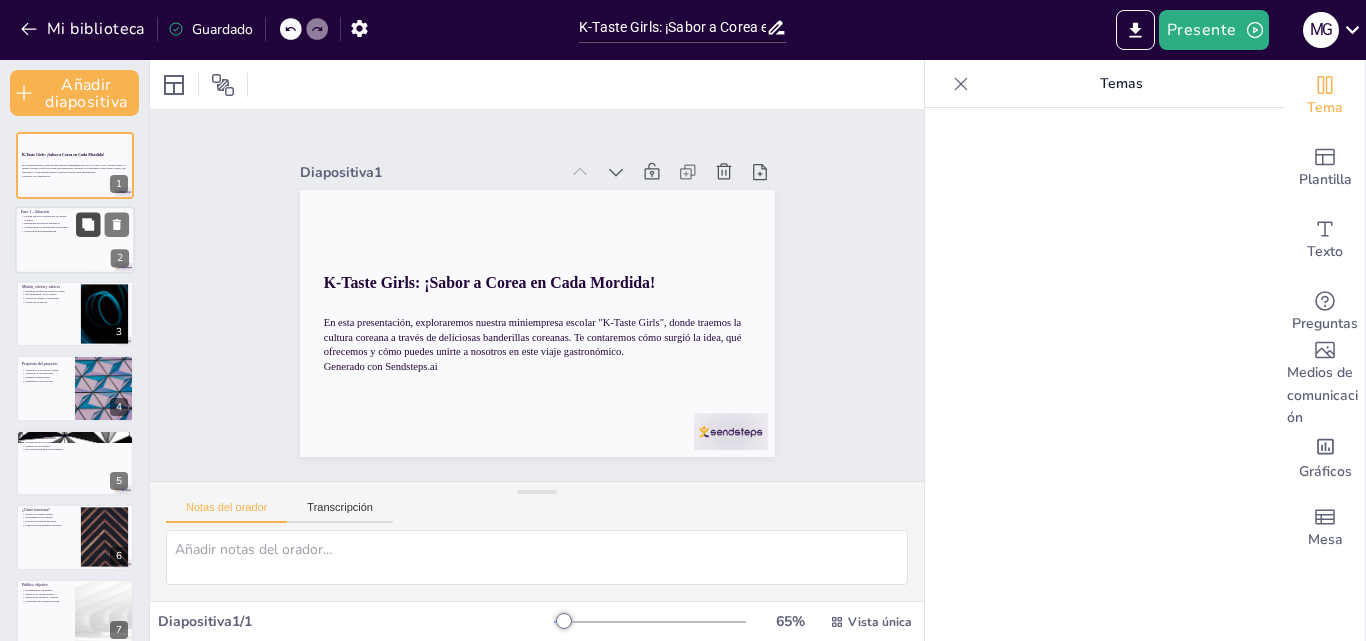 click at bounding box center (88, 224) 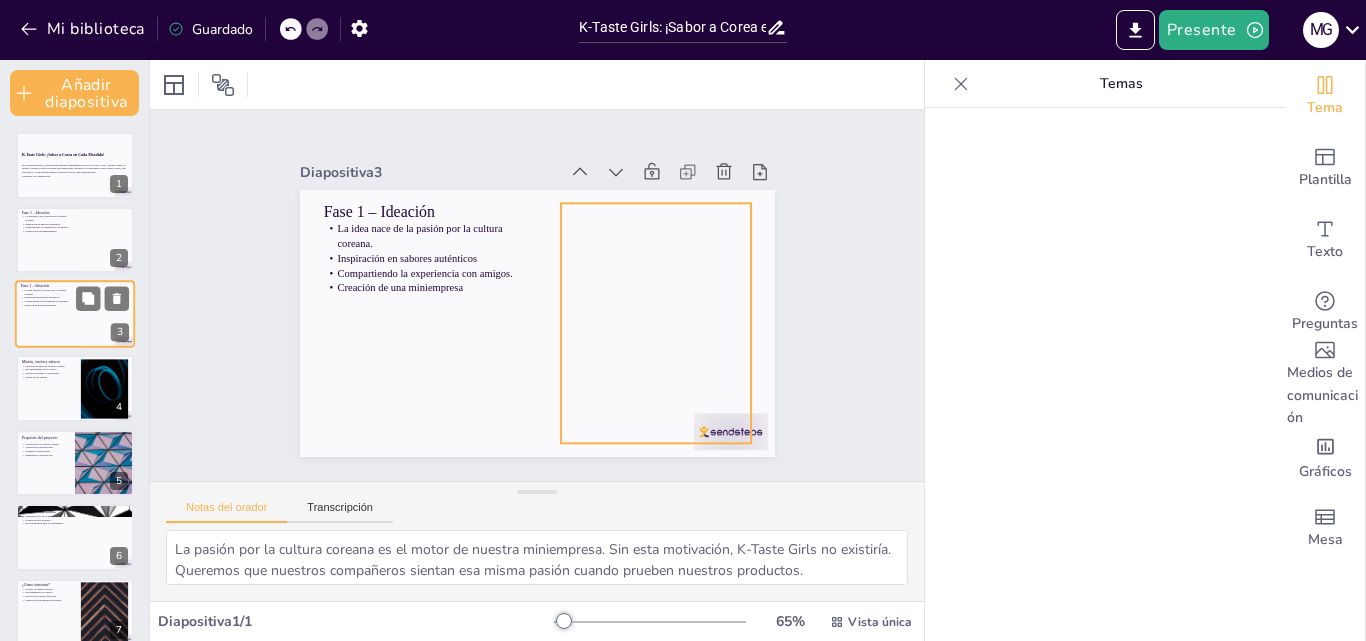 click at bounding box center [105, 314] 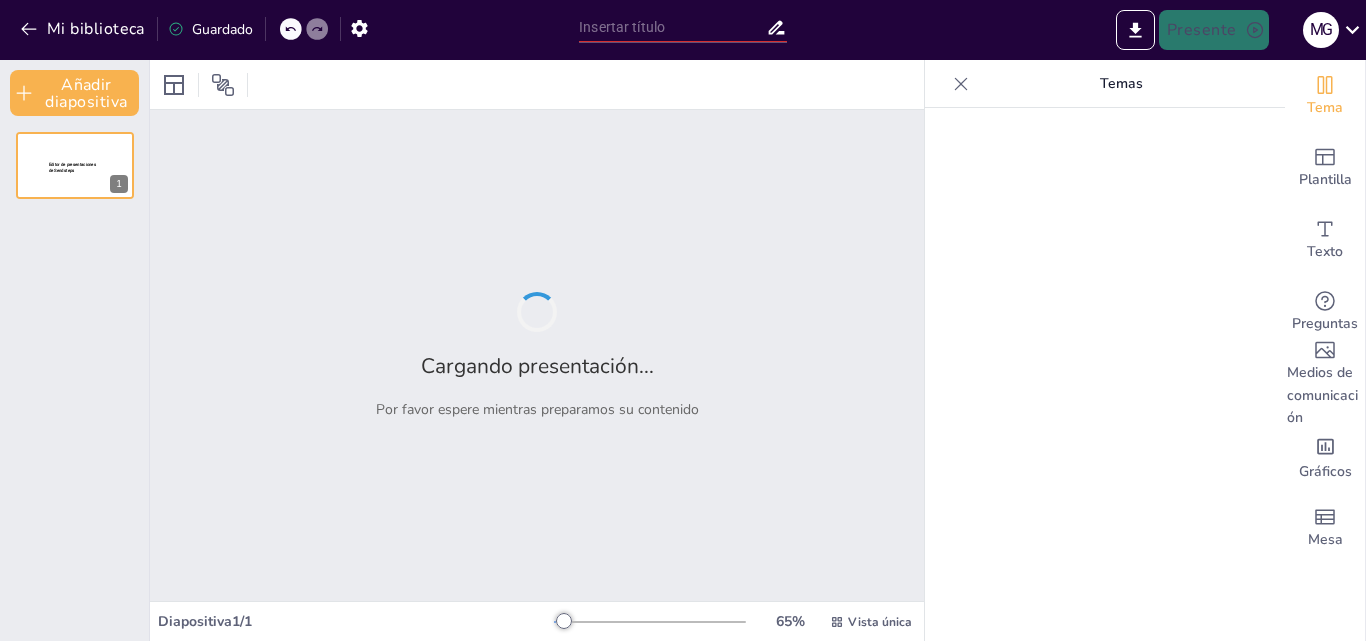 type on "K-Taste Girls: ¡Sabor a Corea en Cada Mordida!" 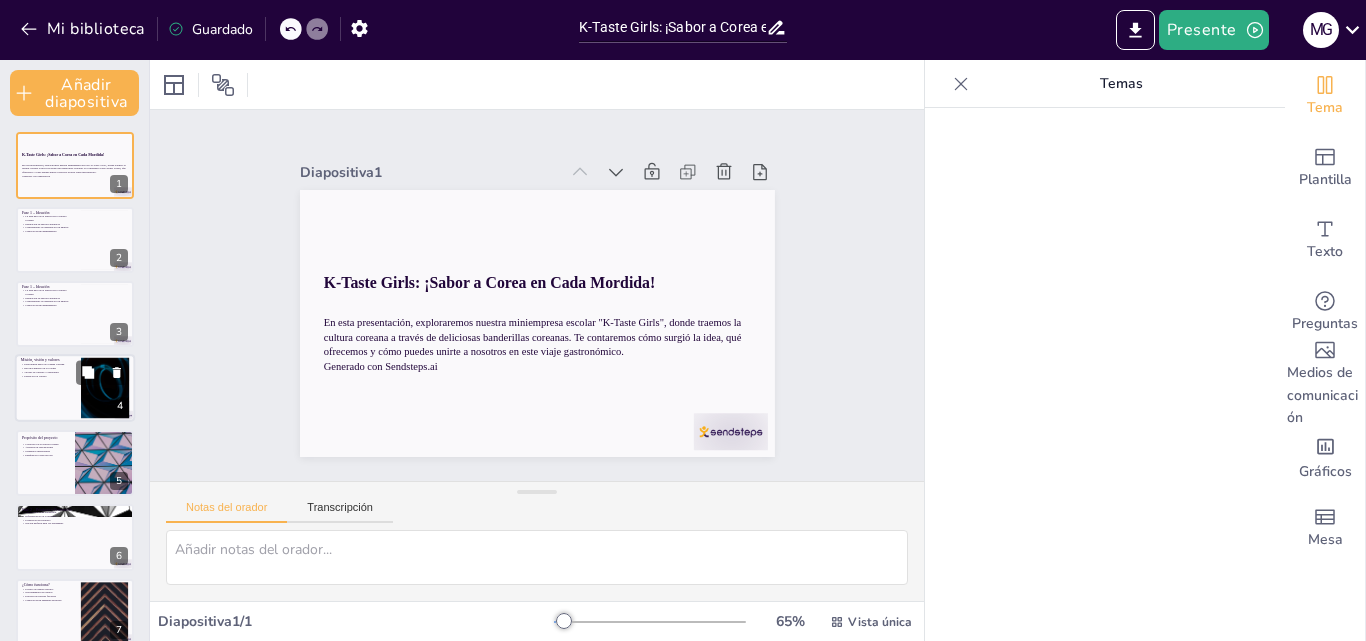 click at bounding box center [105, 388] 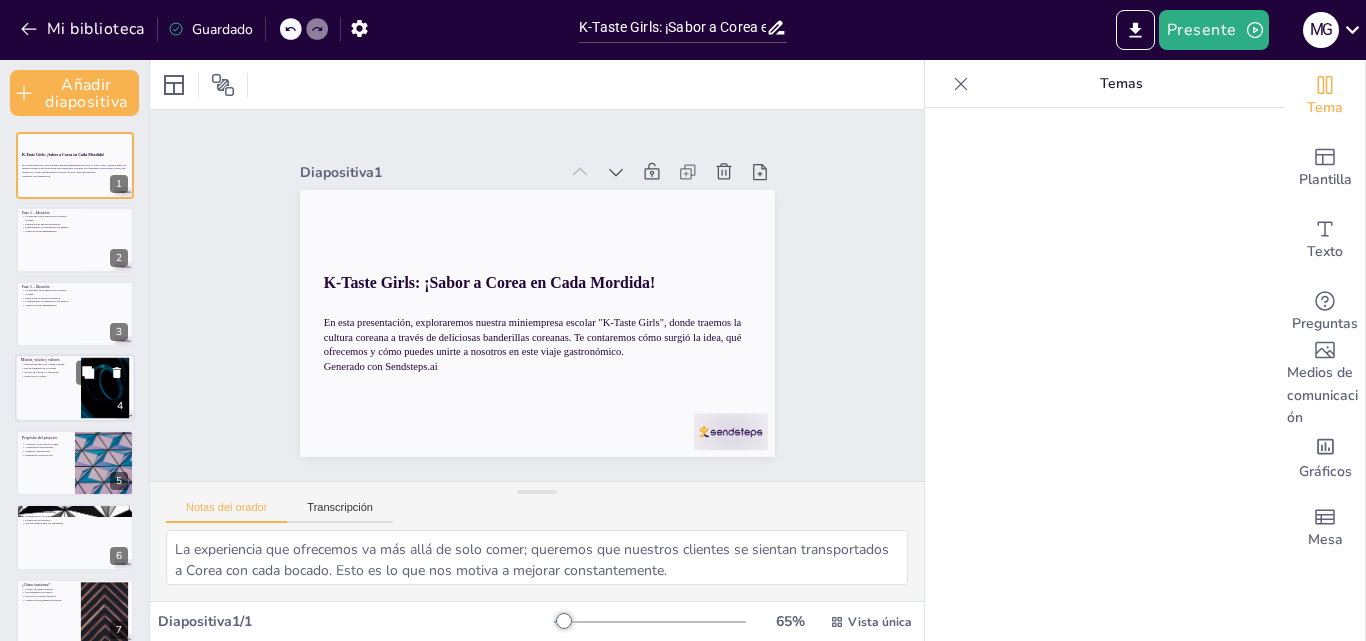 scroll, scrollTop: 10, scrollLeft: 0, axis: vertical 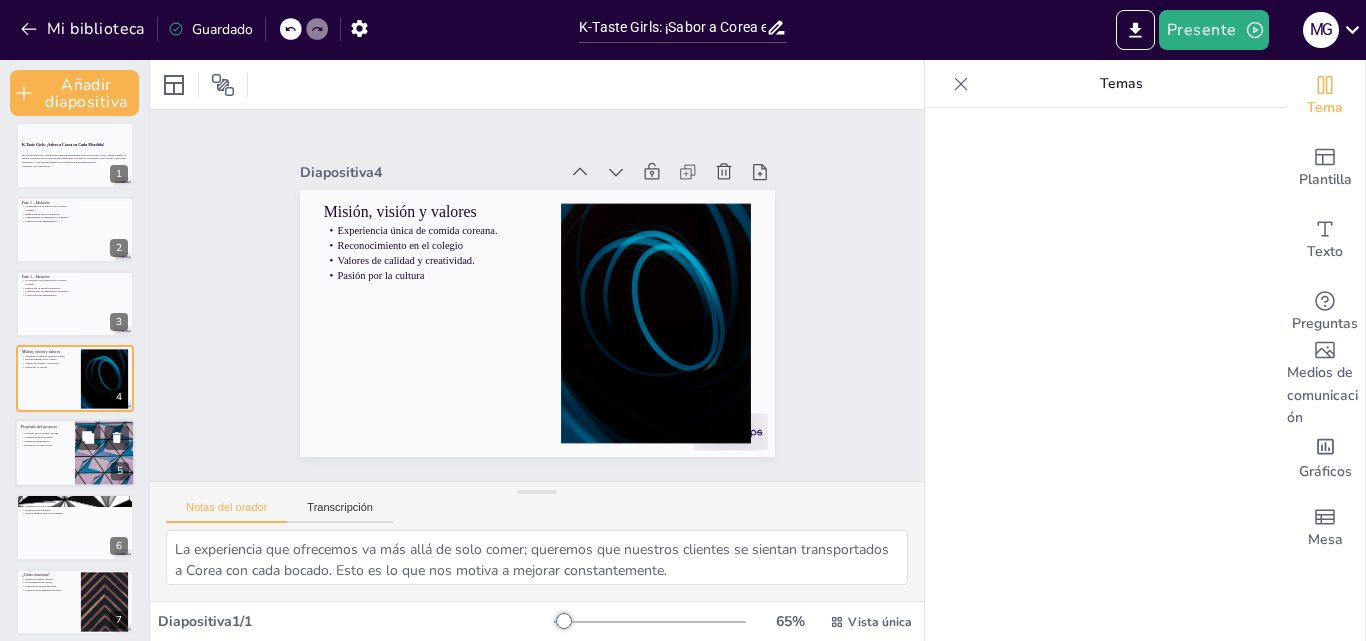 click at bounding box center [75, 453] 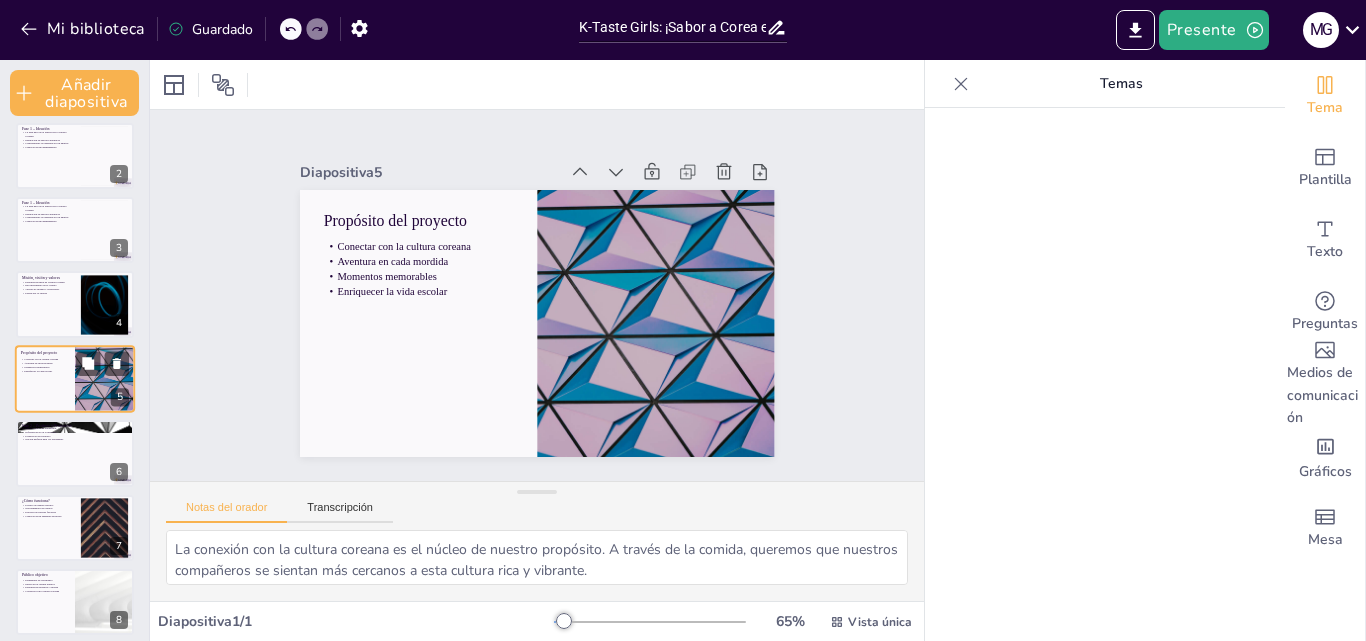 scroll, scrollTop: 168, scrollLeft: 0, axis: vertical 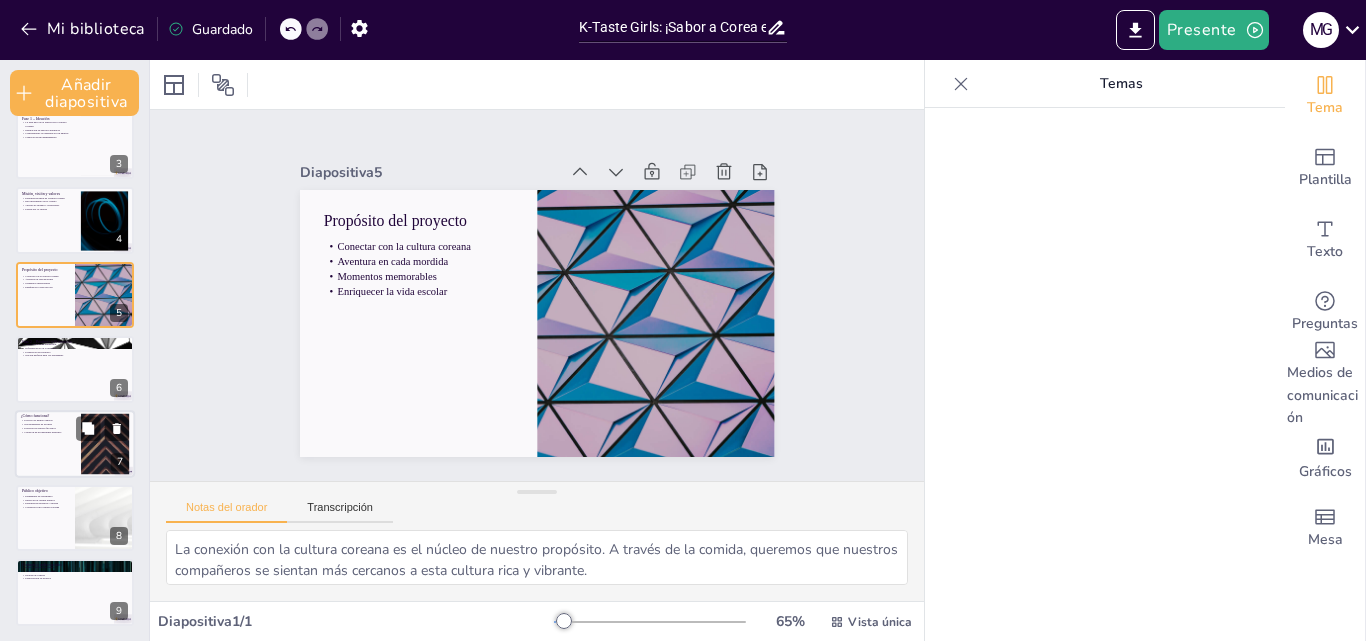 click at bounding box center (105, 443) 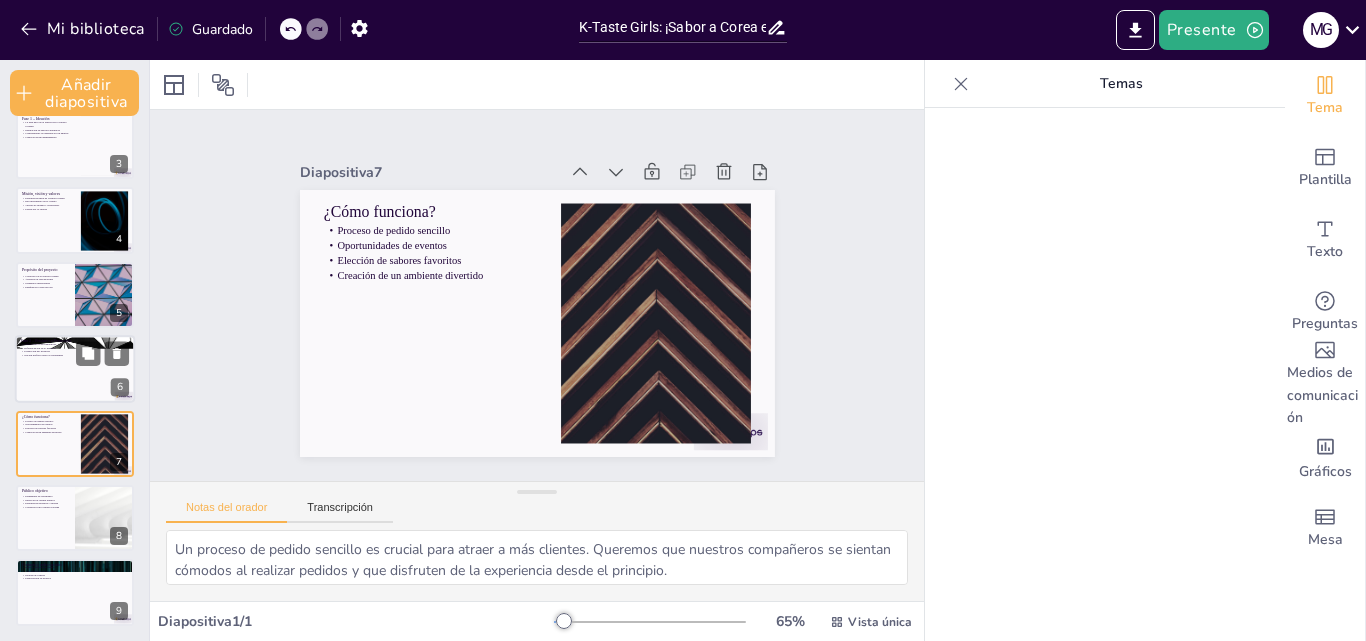 click at bounding box center (75, 369) 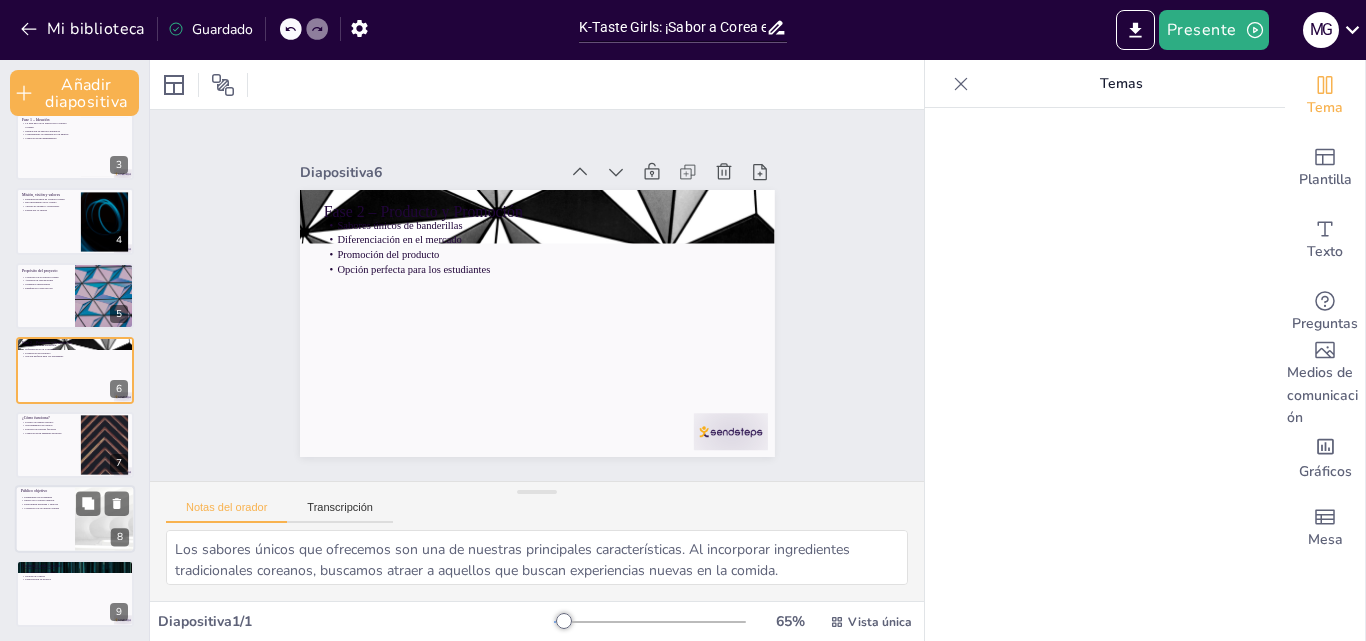 scroll, scrollTop: 168, scrollLeft: 0, axis: vertical 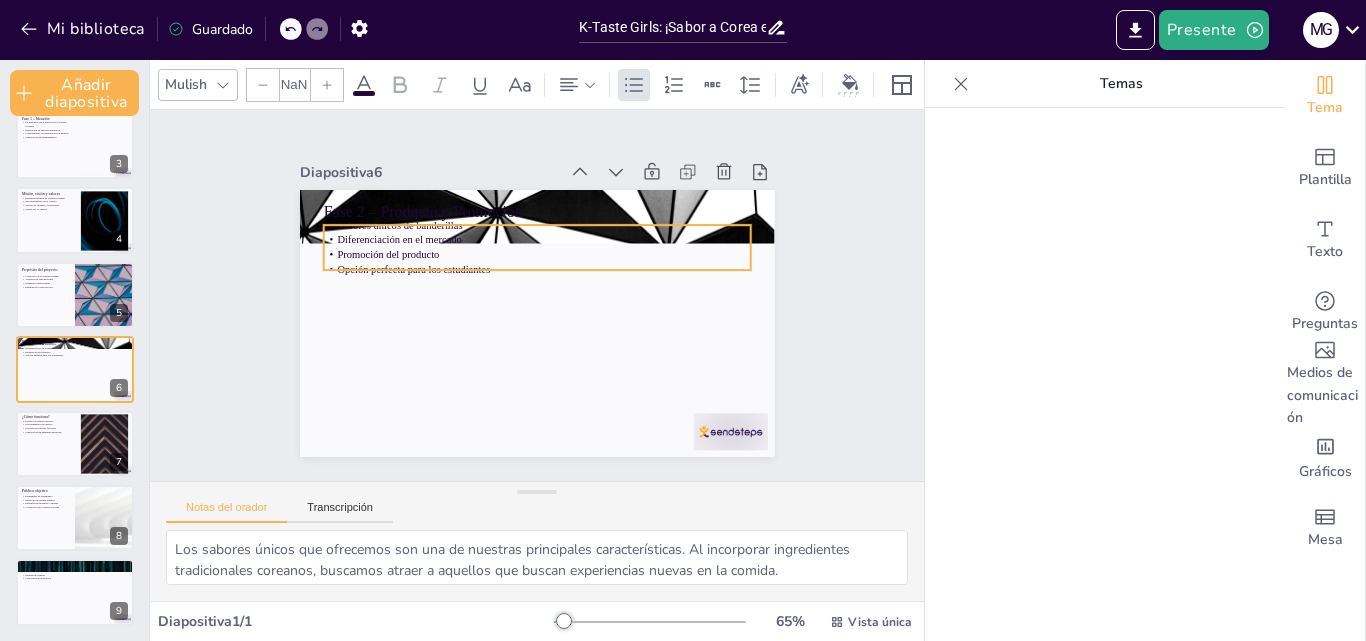 click on "Promoción del producto" at bounding box center [536, 254] 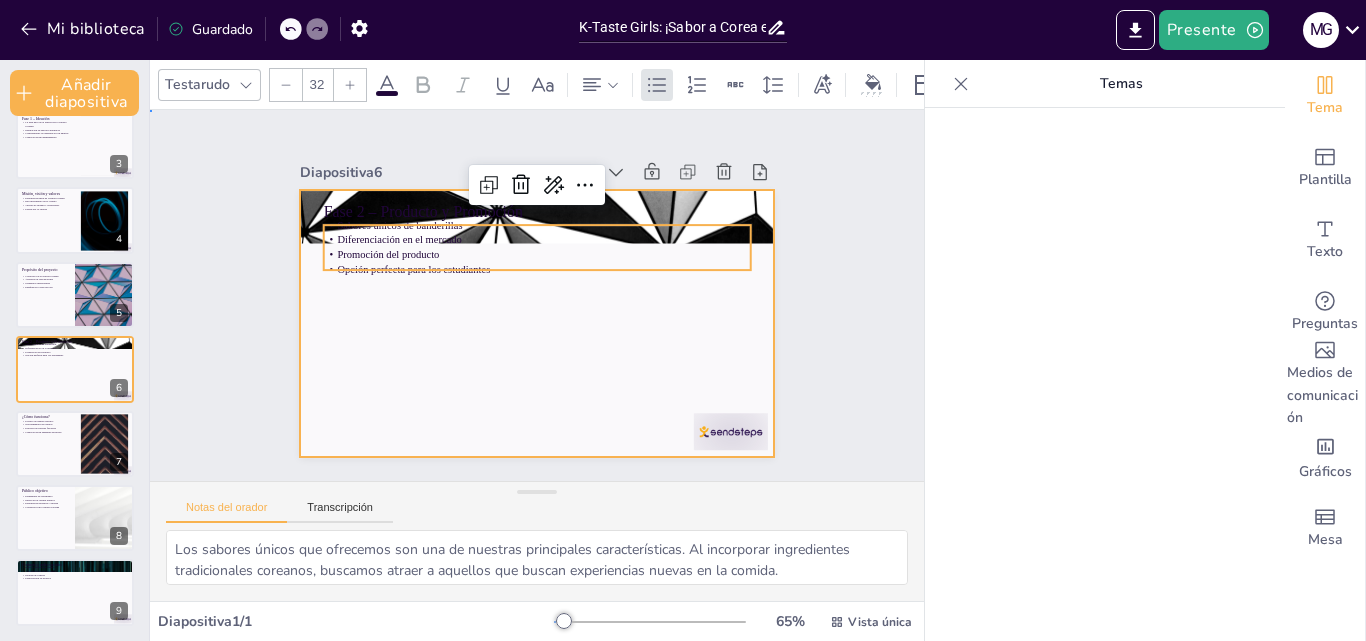 click at bounding box center (531, 323) 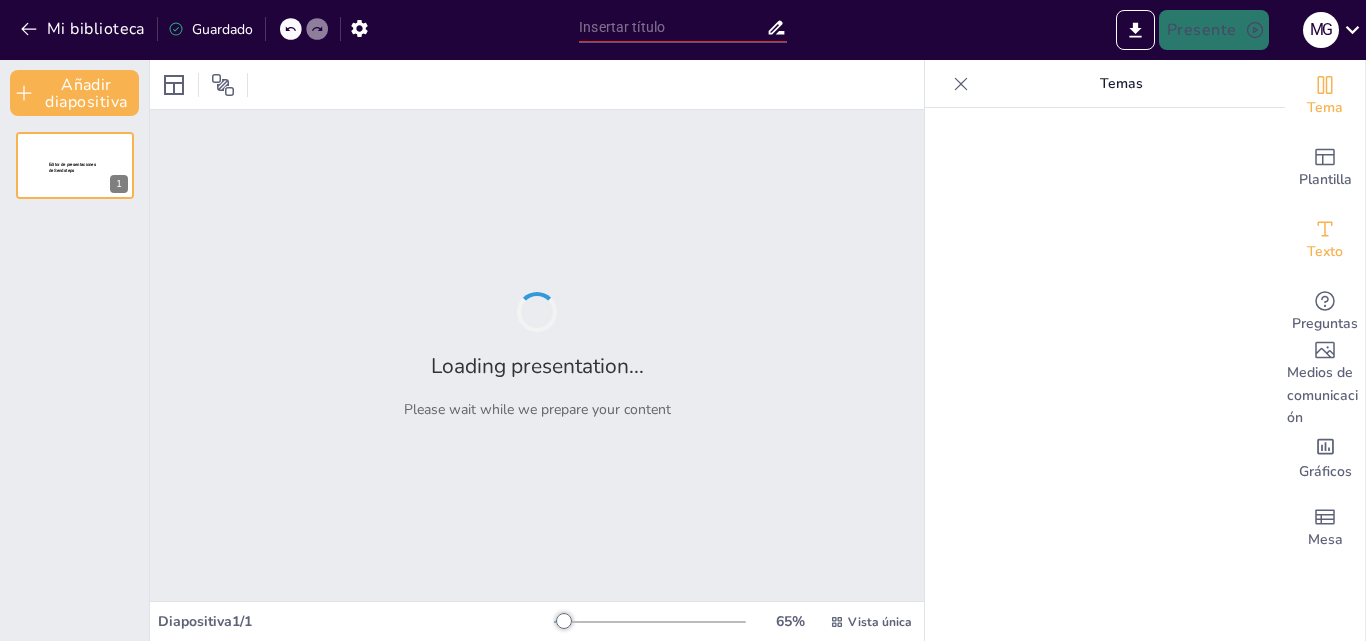type on "K-Taste Girls: ¡Sabor a Corea en Cada Mordida!" 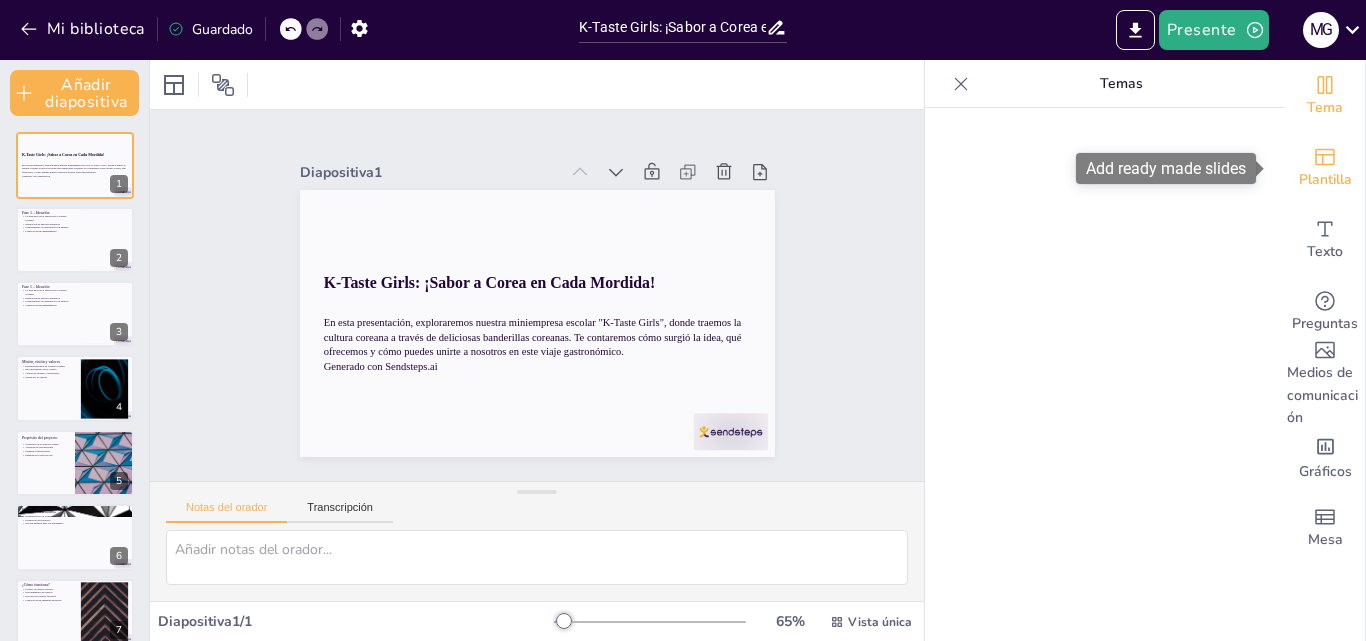 click on "Plantilla" at bounding box center [1325, 168] 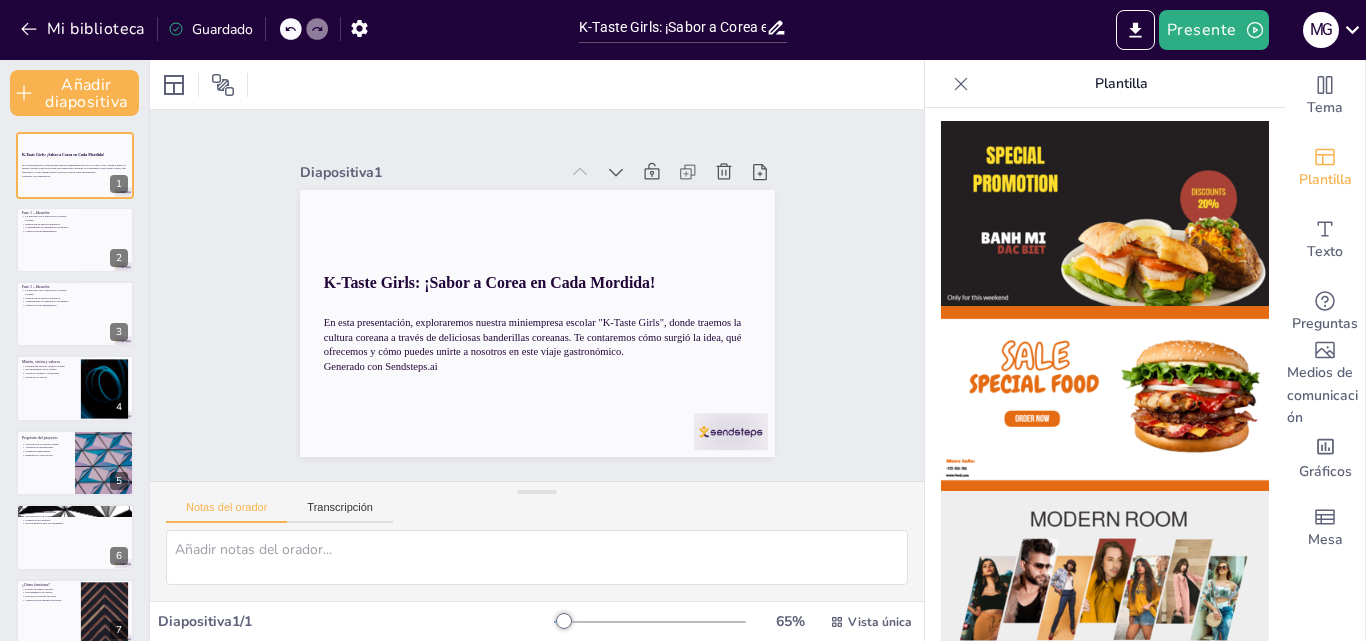 scroll, scrollTop: 0, scrollLeft: 0, axis: both 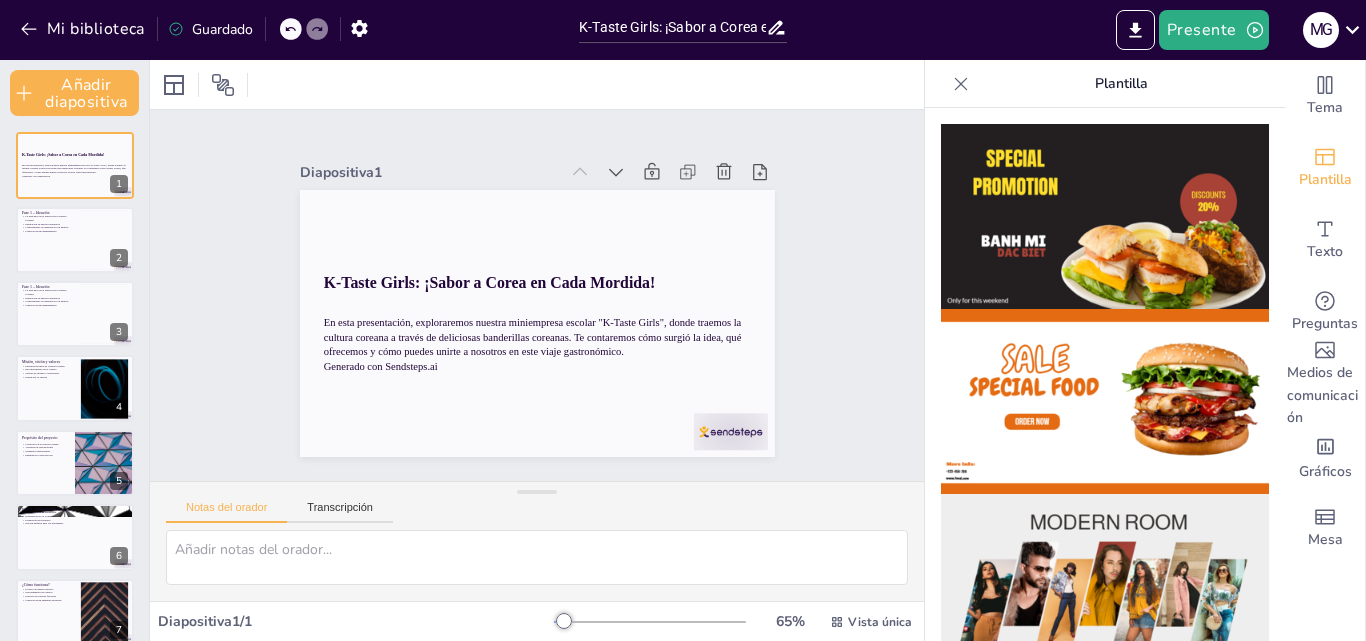 click on "Plantilla" at bounding box center (1121, 84) 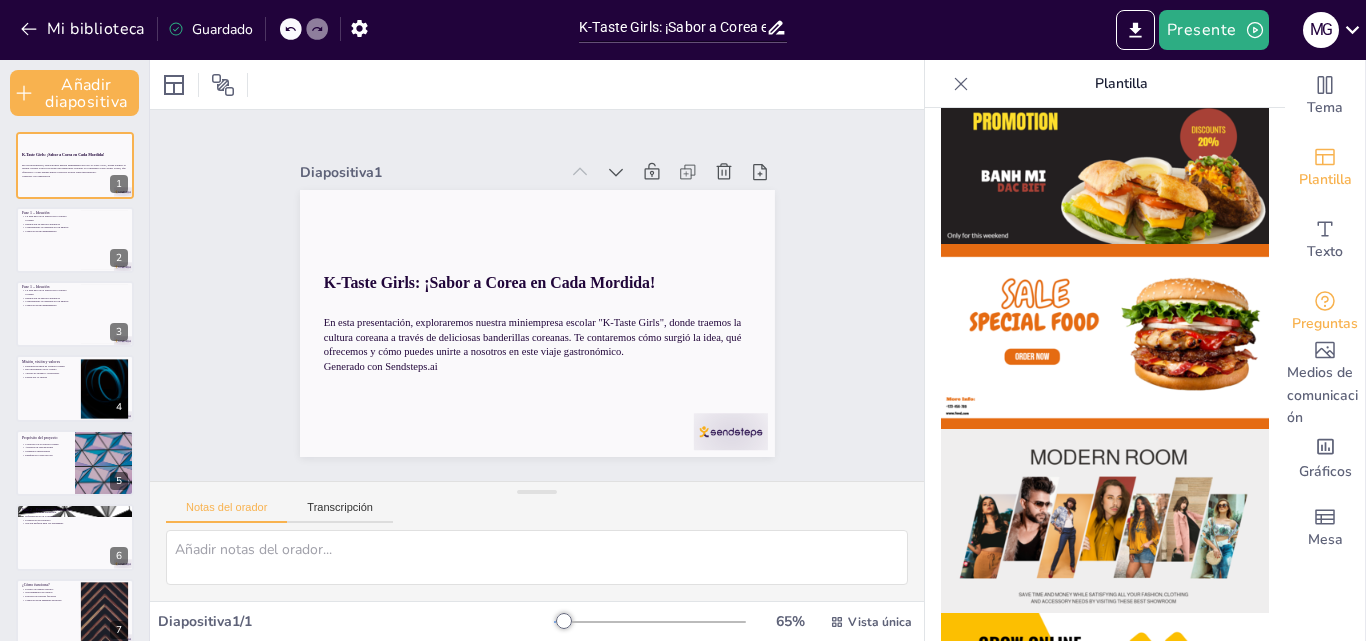 scroll, scrollTop: 100, scrollLeft: 0, axis: vertical 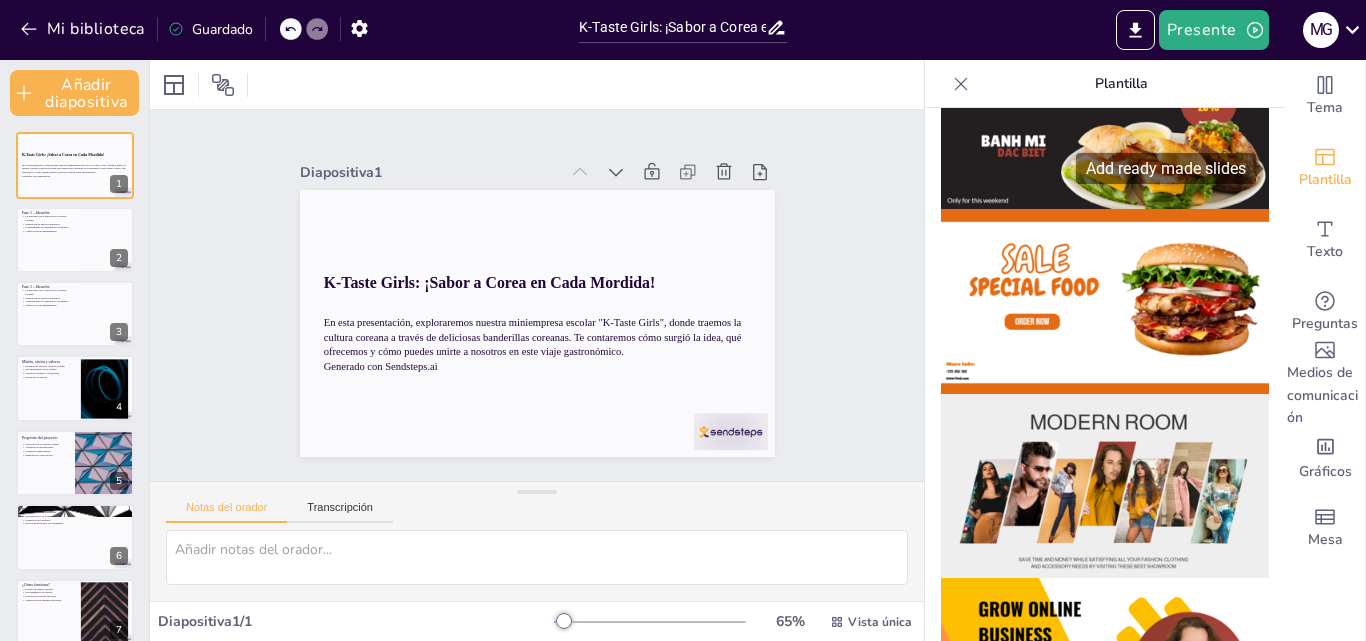 click on "Plantilla" at bounding box center (1325, 179) 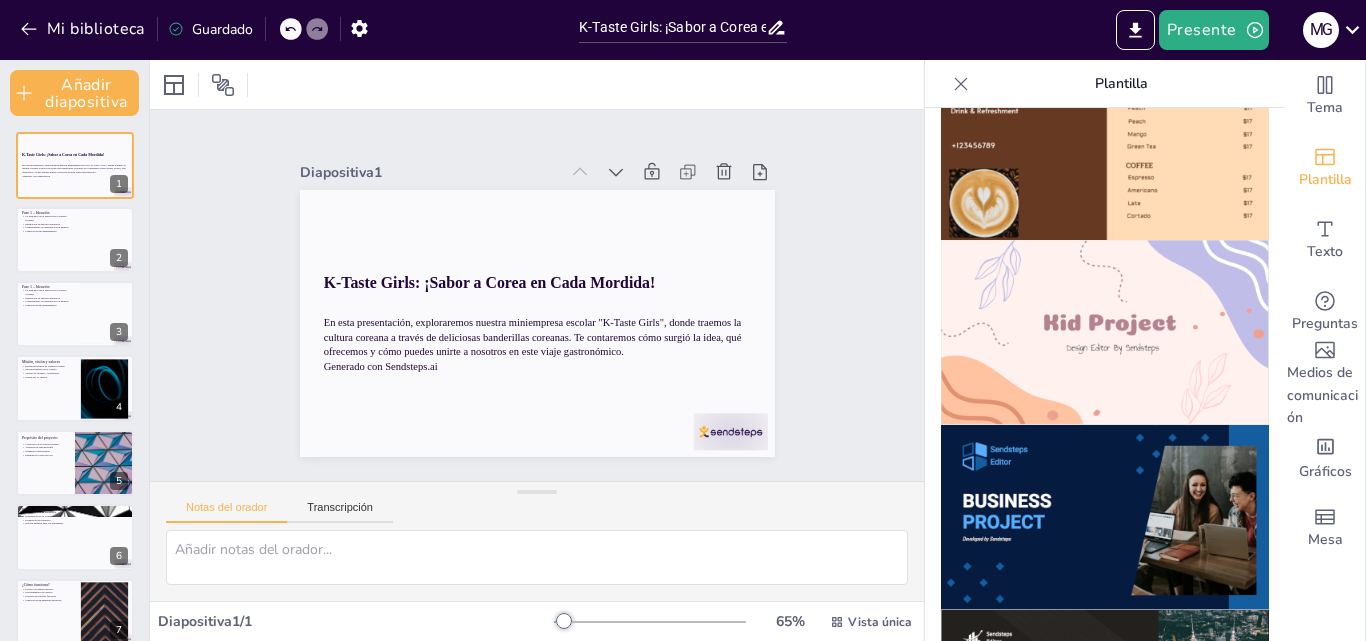 scroll, scrollTop: 1400, scrollLeft: 0, axis: vertical 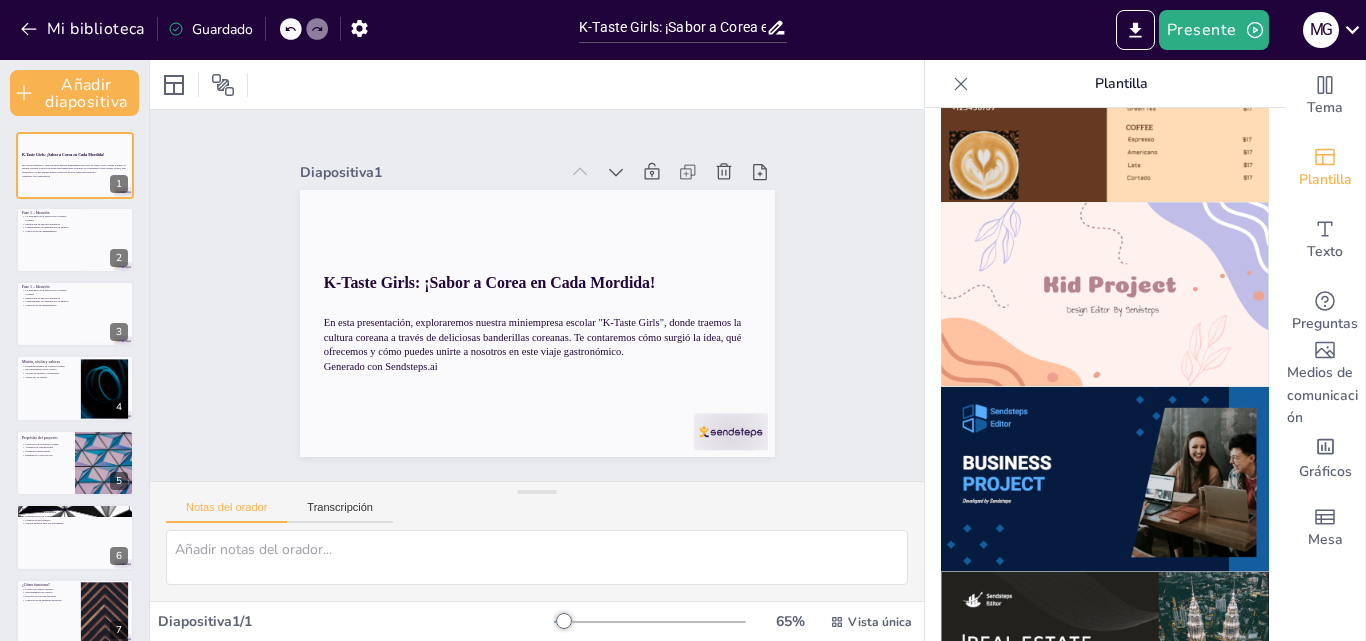 click at bounding box center [1105, 294] 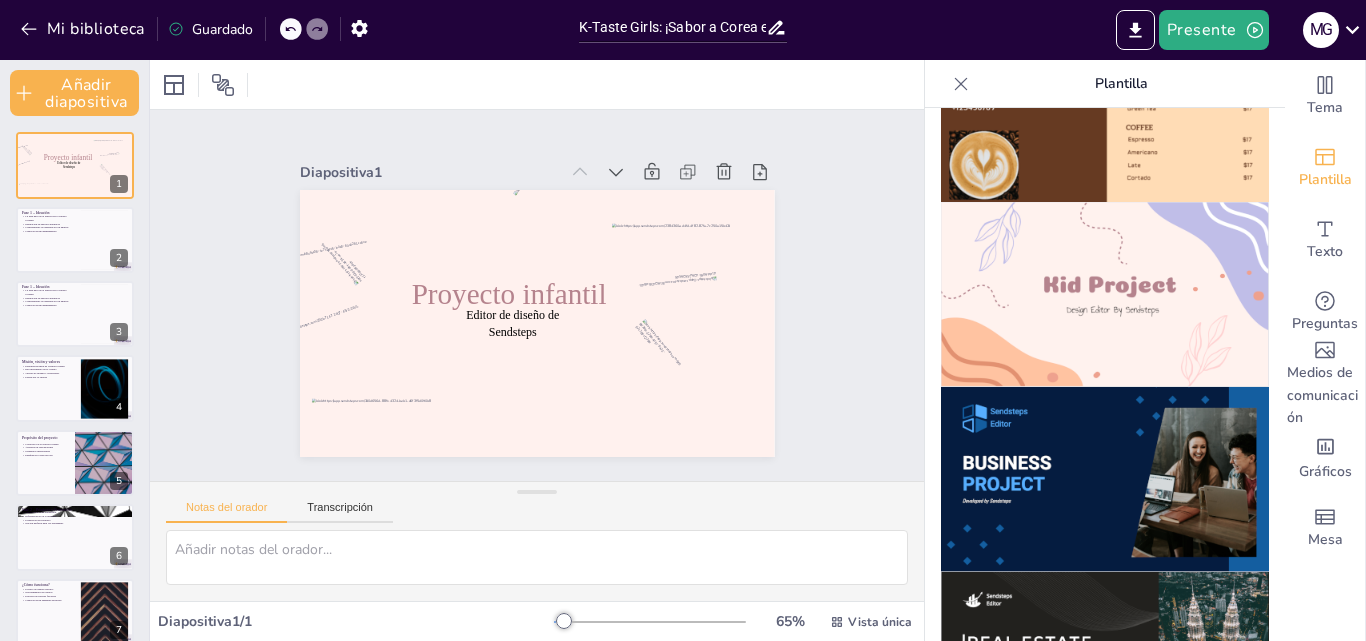 click on "K-Taste Girls: ¡Sabor a Corea en Cada Mordida!" at bounding box center [683, 25] 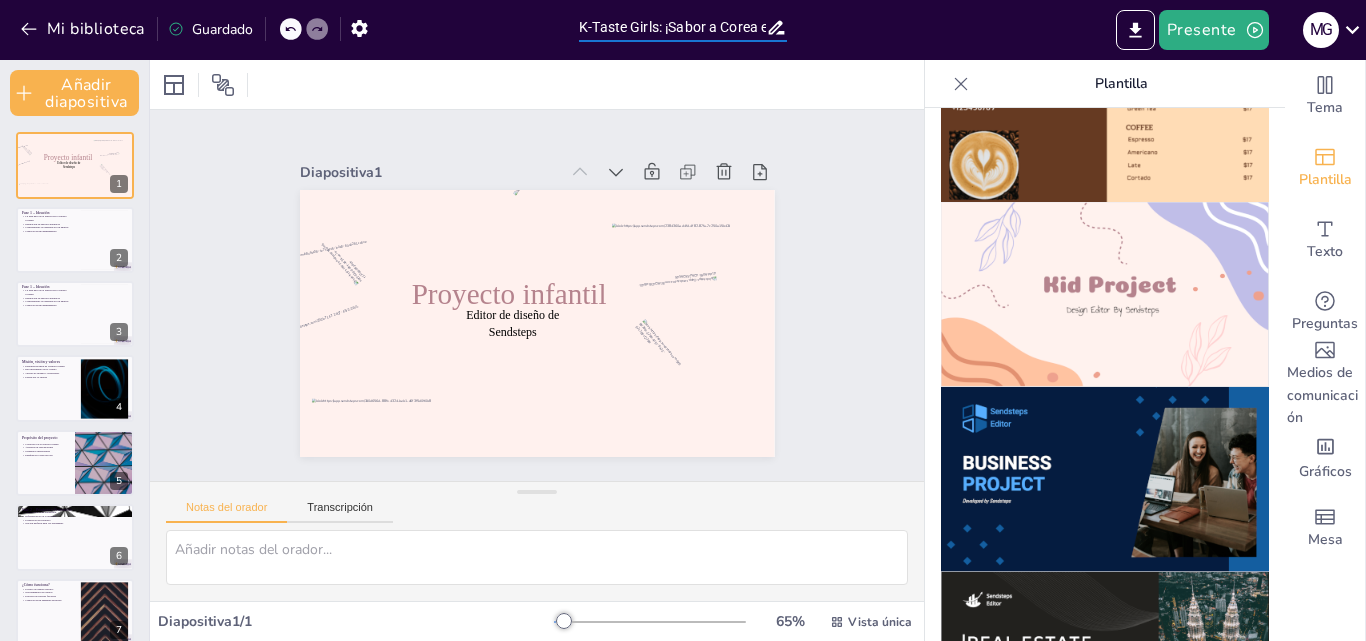 click on "K-Taste Girls: ¡Sabor a Corea en Cada Mordida!" at bounding box center [672, 27] 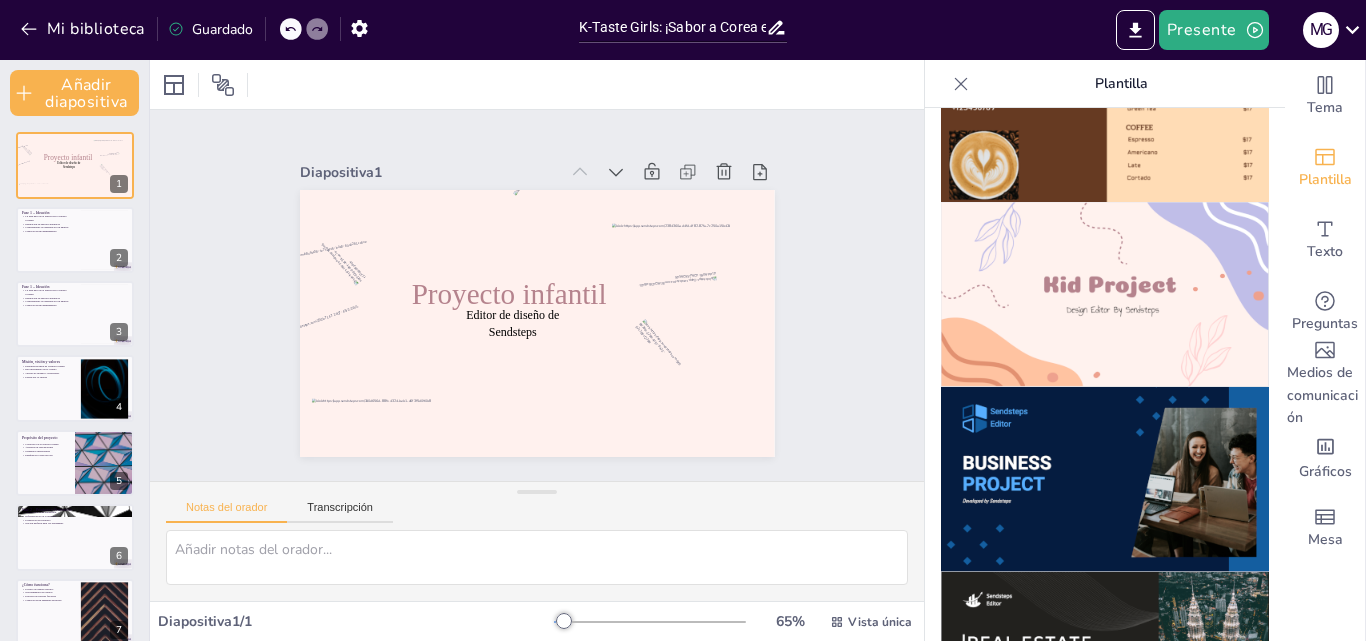 drag, startPoint x: 578, startPoint y: 19, endPoint x: 641, endPoint y: 22, distance: 63.07139 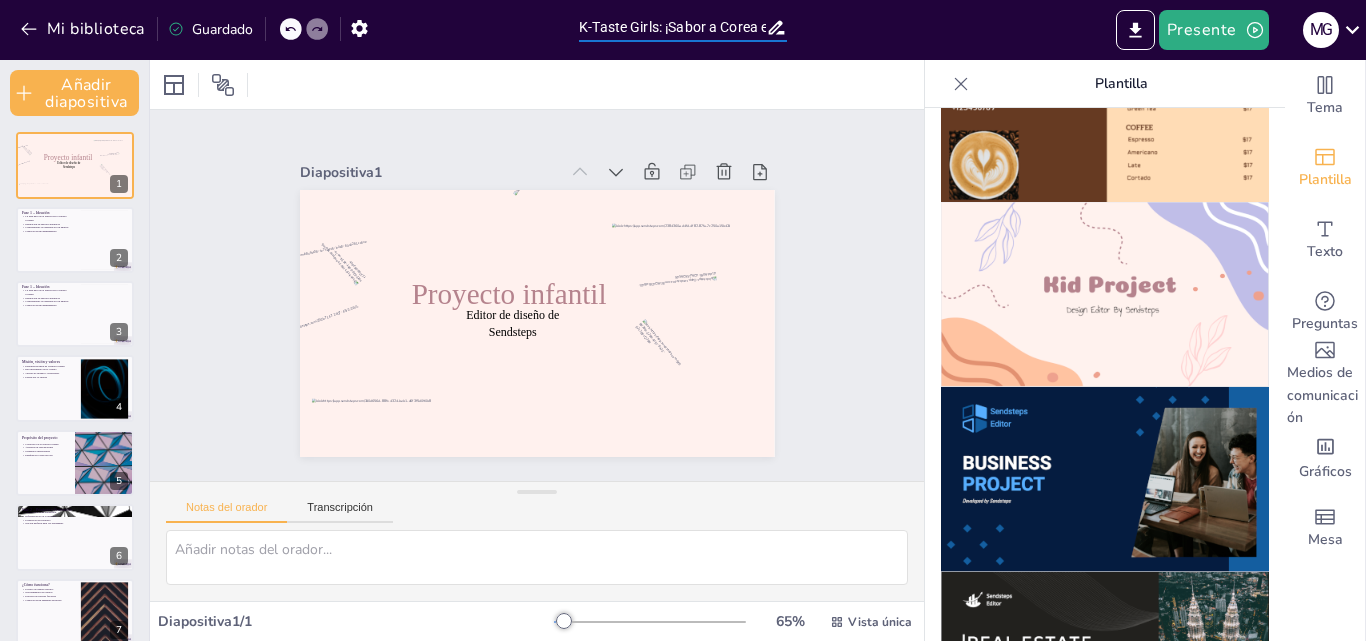 click on "K-Taste Girls: ¡Sabor a Corea en Cada Mordida!" at bounding box center [672, 27] 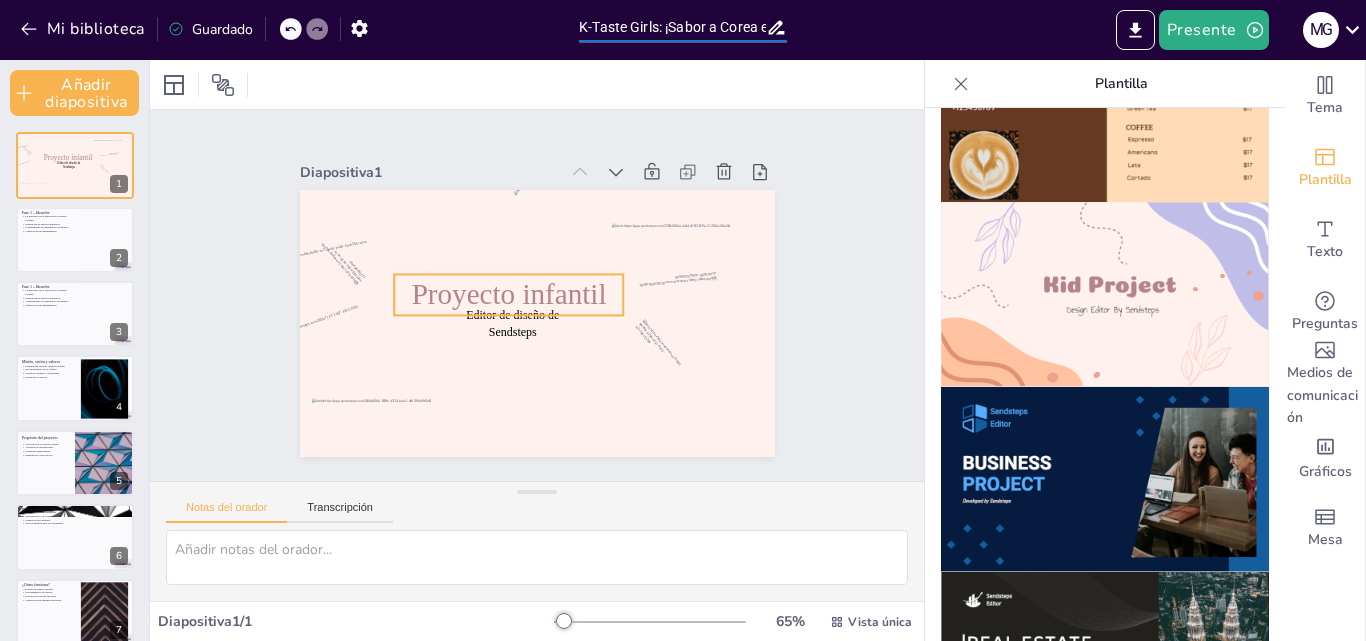click on "Proyecto infantil" at bounding box center [508, 291] 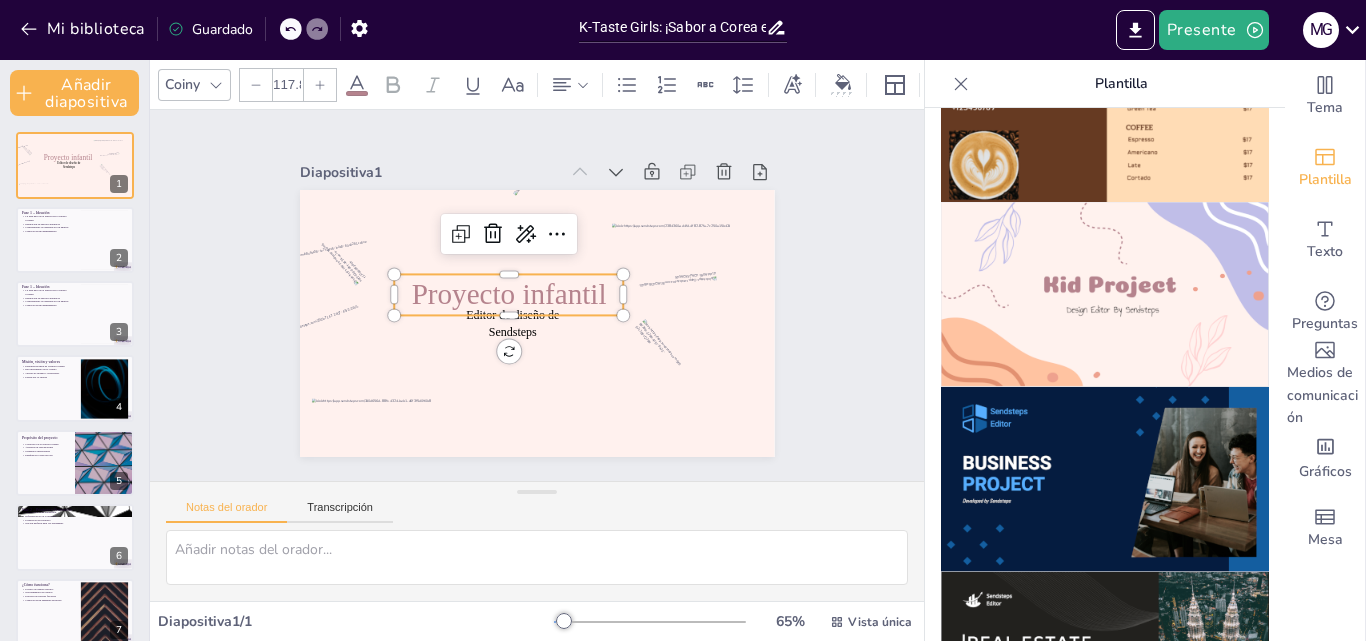 click on "Proyecto infantil" at bounding box center [510, 285] 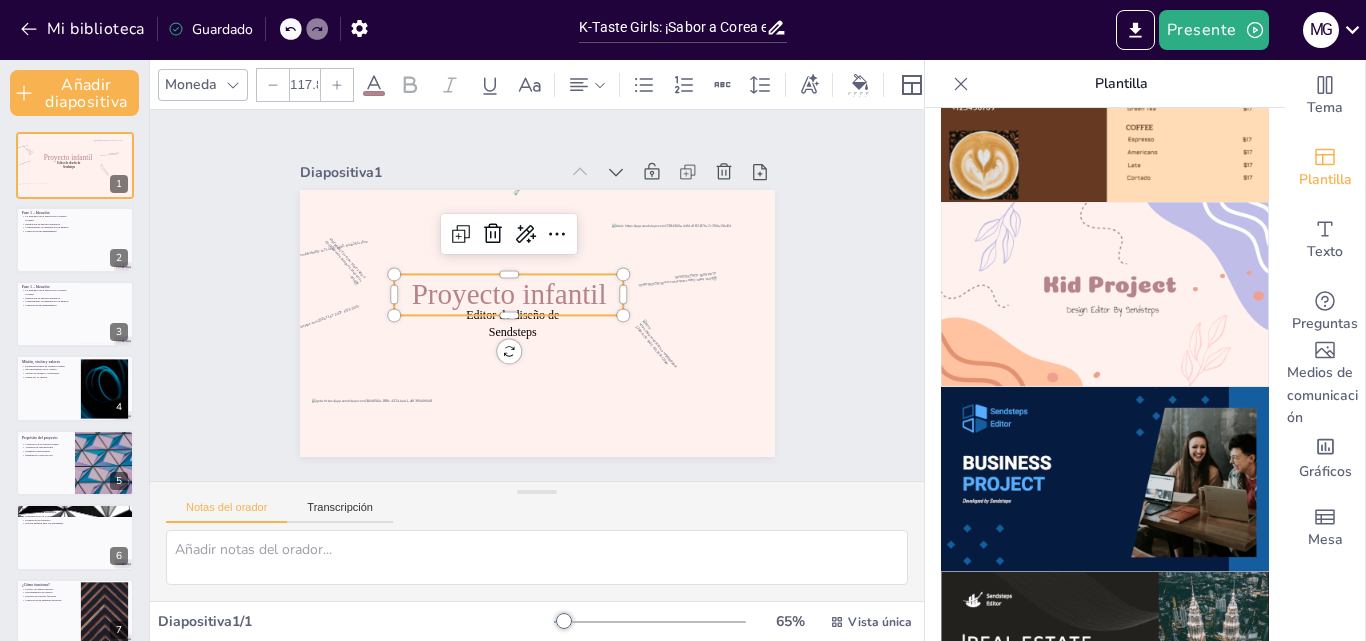 click on "Proyecto infantil" at bounding box center (508, 294) 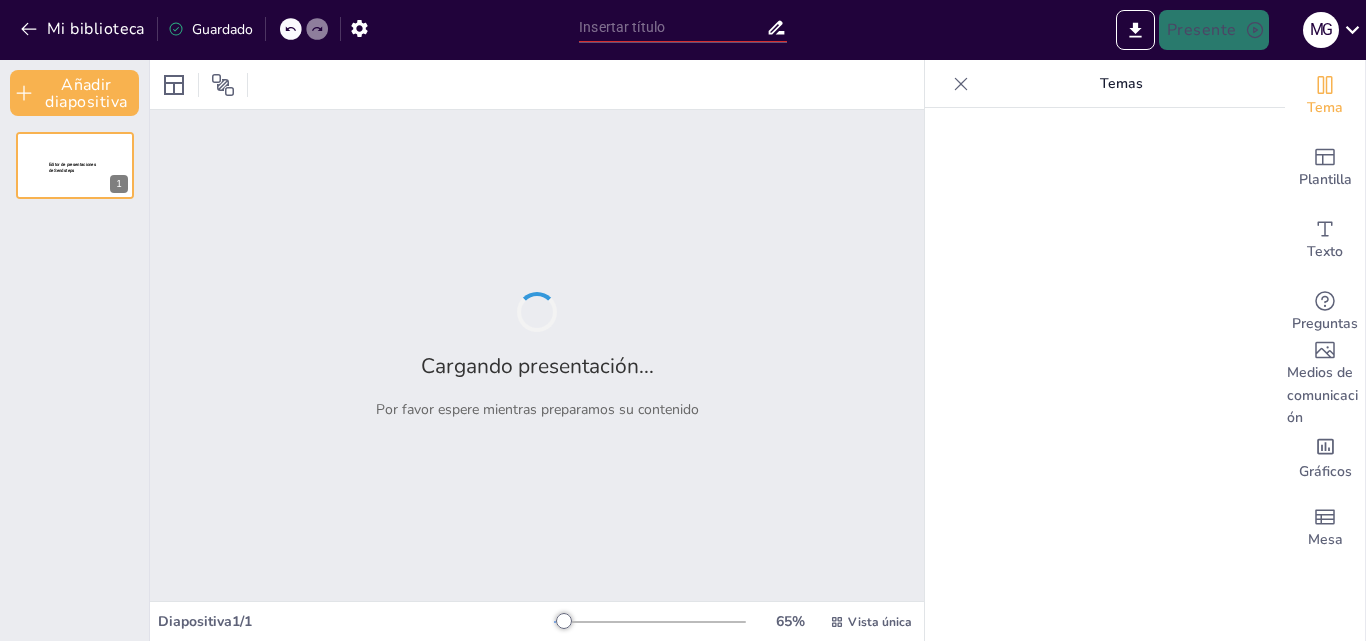 type on "K-Taste Girls: ¡Sabor a Corea en Cada Mordida!" 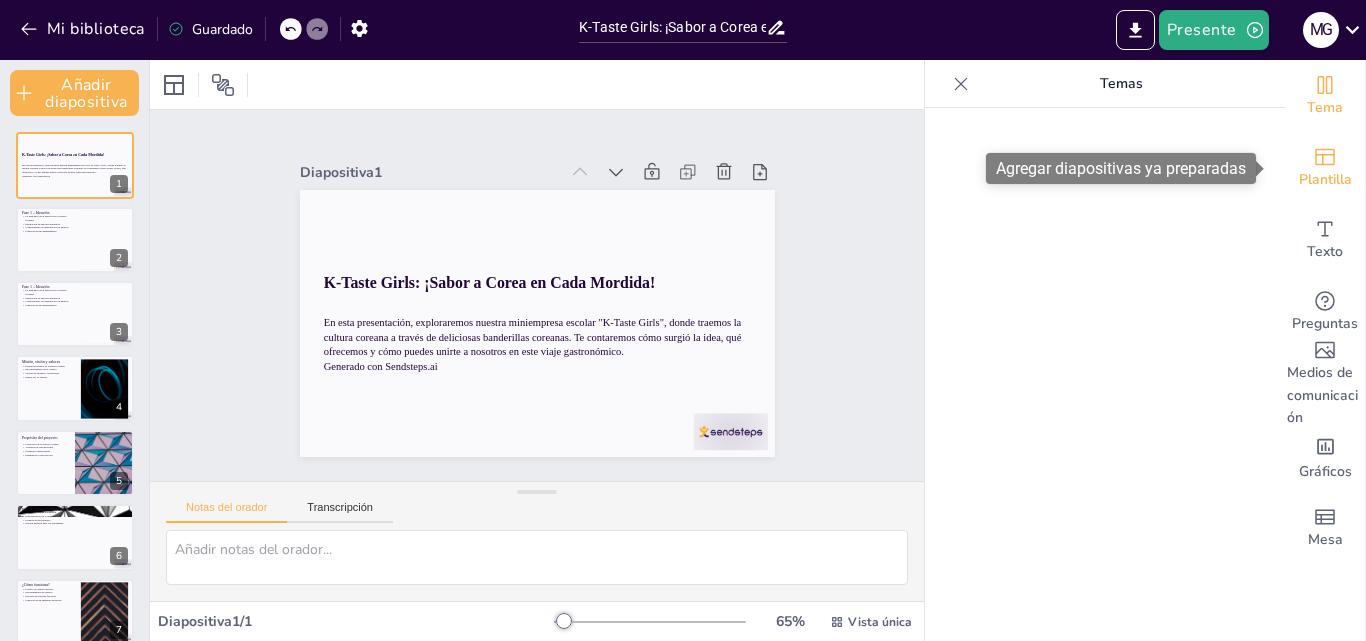 click 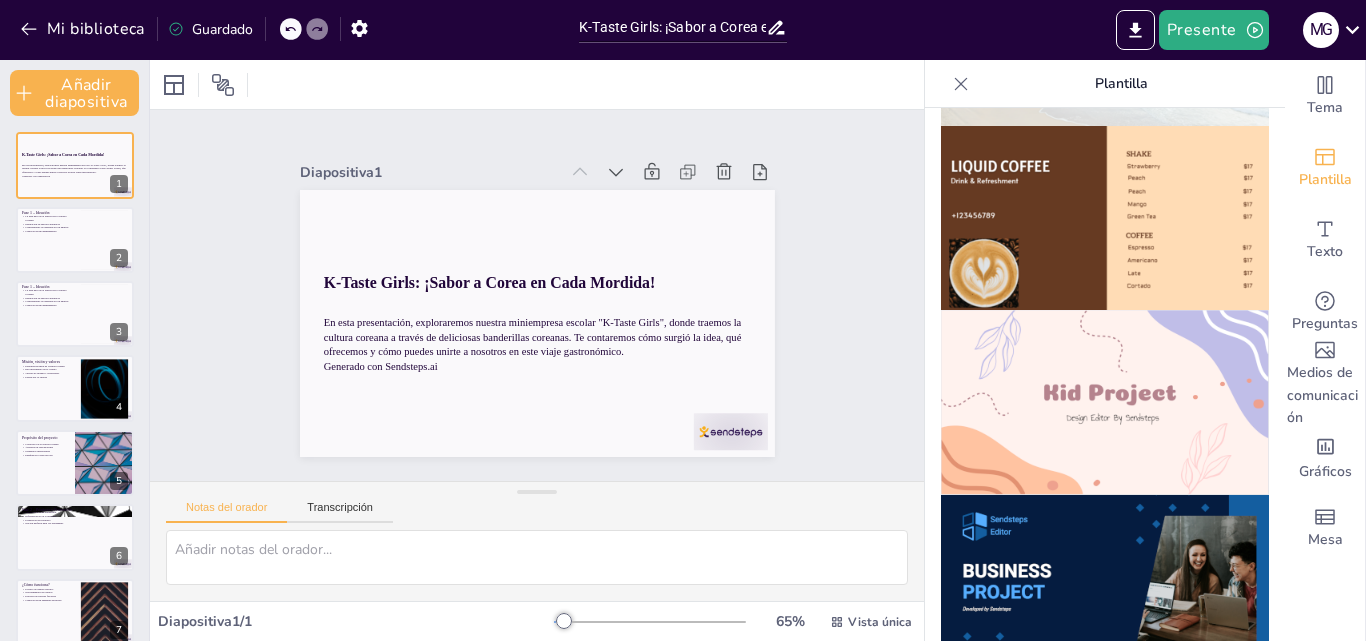 scroll, scrollTop: 1300, scrollLeft: 0, axis: vertical 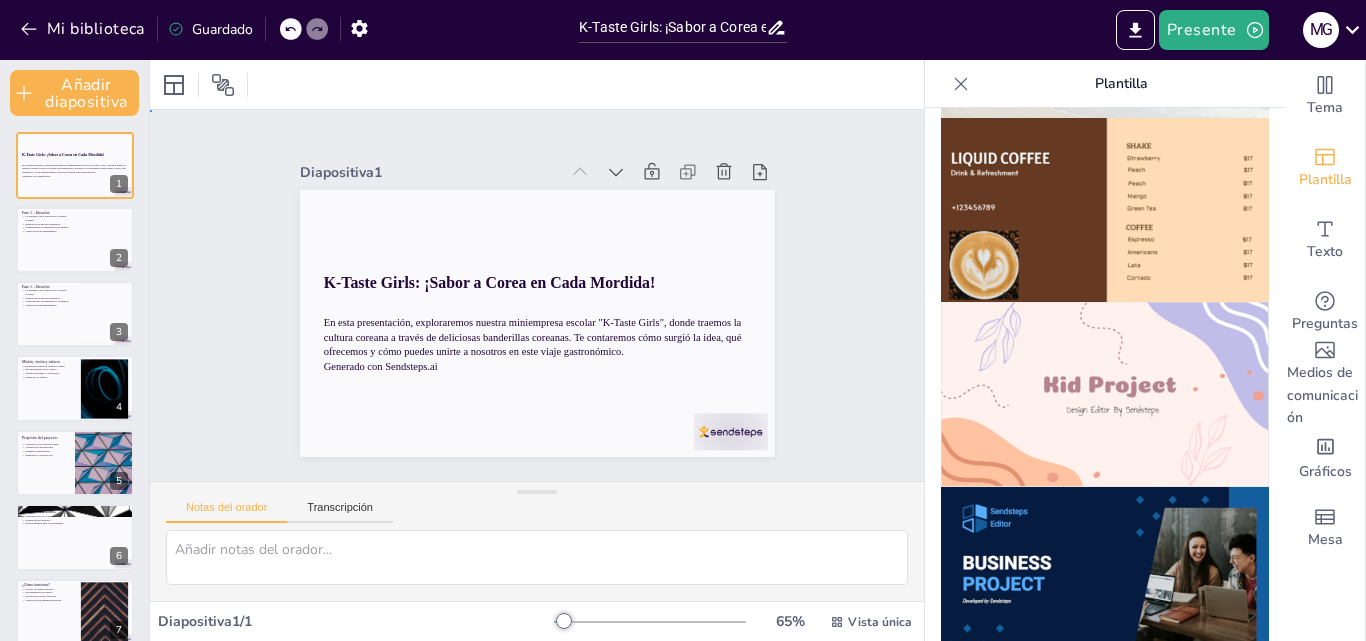 click on "Diapositiva 1 K-Taste Girls: ¡Sabor a Corea en Cada Mordida! En esta presentación, exploraremos nuestra miniempresa escolar "K-Taste Girls", donde traemos la cultura coreana a través de deliciosas banderillas coreanas. Te contaremos cómo surgió la idea, qué ofrecemos y cómo puedes unirte a nosotros en este viaje gastronómico. Generado con Sendsteps.ai Diapositiva 2 Fase 1 – Ideación La idea nace de la pasión por la cultura coreana. Inspiración en sabores auténticos Compartiendo la experiencia con amigos. Creación de una miniempresa Diapositiva 3 Fase 1 – Ideación La idea nace de la pasión por la cultura coreana. Inspiración en sabores auténticos Compartiendo la experiencia con amigos. Creación de una miniempresa Diapositiva 4 Misión, visión y valores Experiencia única de comida coreana. Reconocimiento en el colegio Valores de calidad y creatividad. Pasión por la cultura Diapositiva 5 Propósito del proyecto Conectar con la cultura coreana Aventura en cada mordida Diapositiva 6" at bounding box center (537, 295) 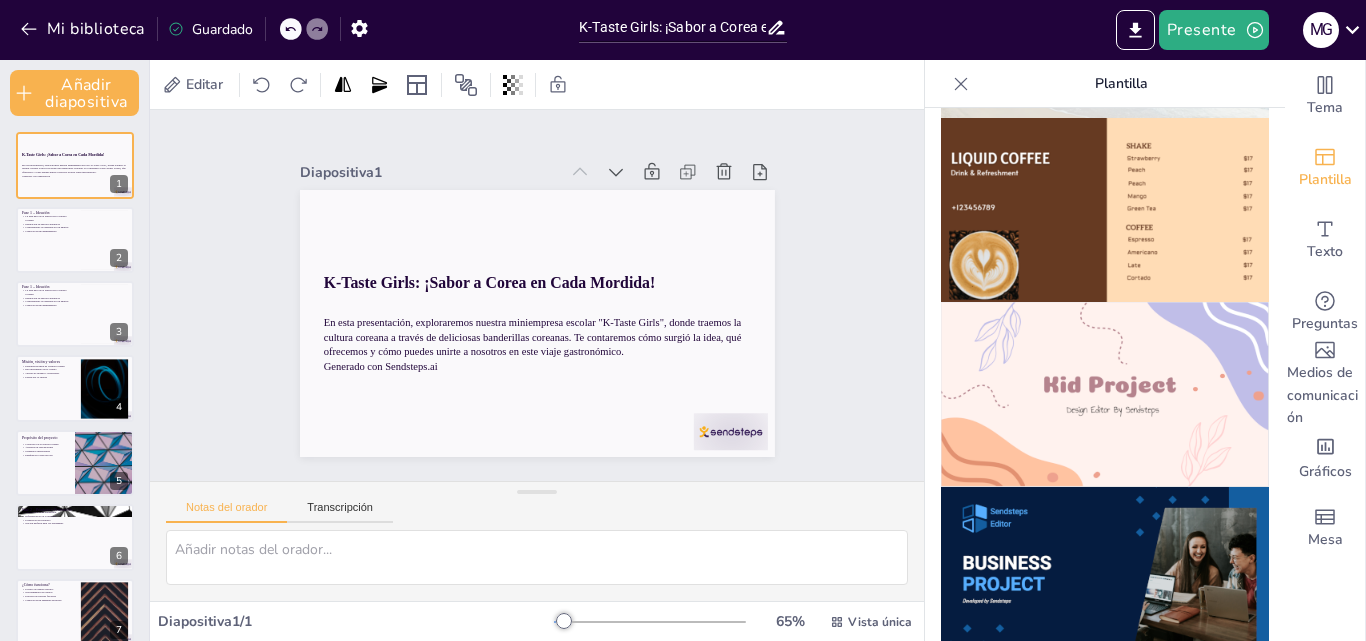 click 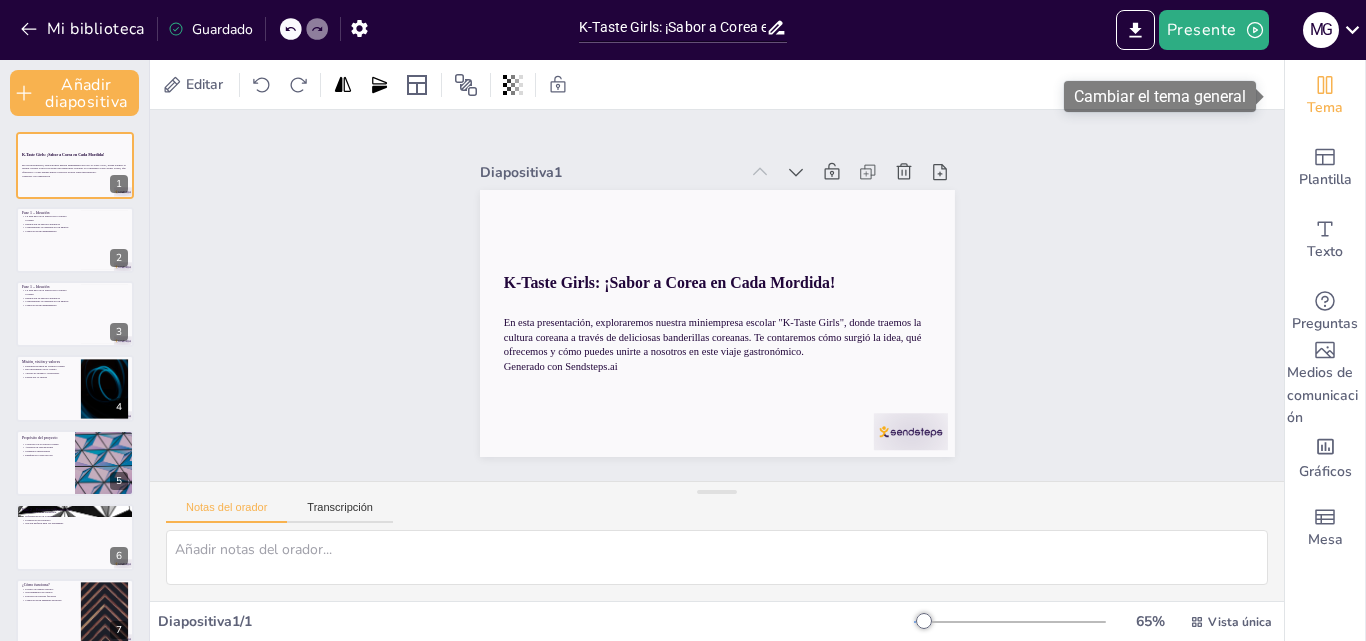 click on "Tema" at bounding box center [1325, 107] 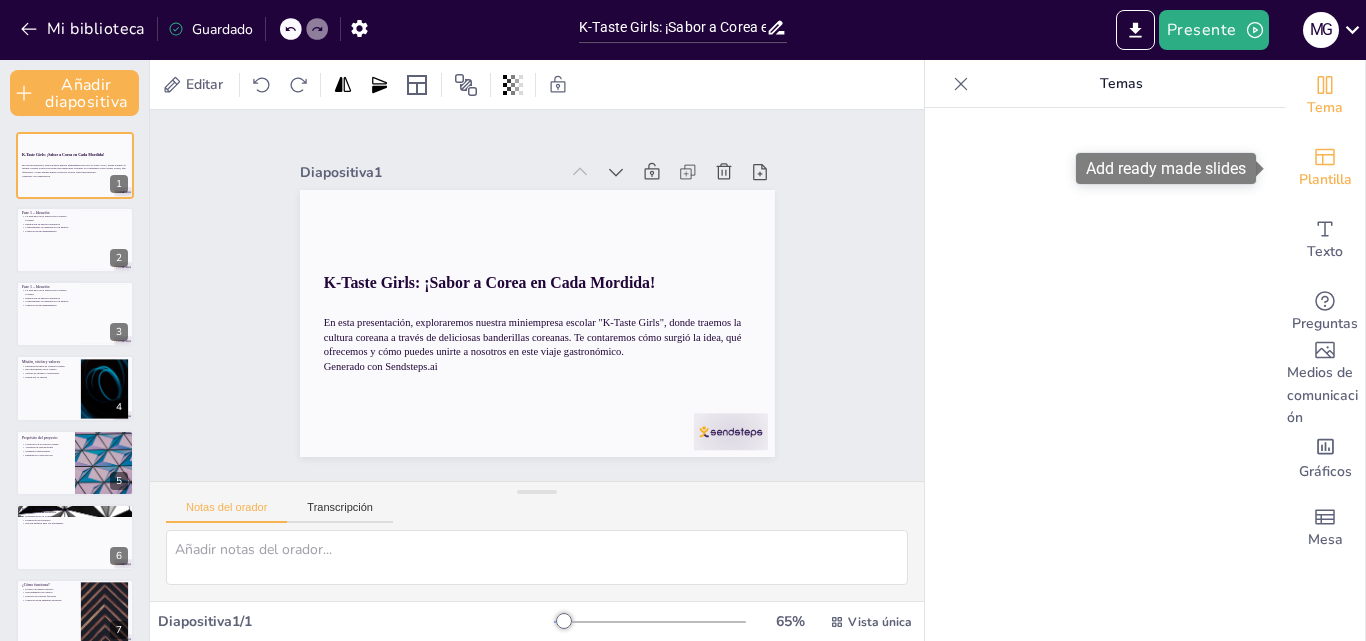 click on "Plantilla" at bounding box center (1325, 168) 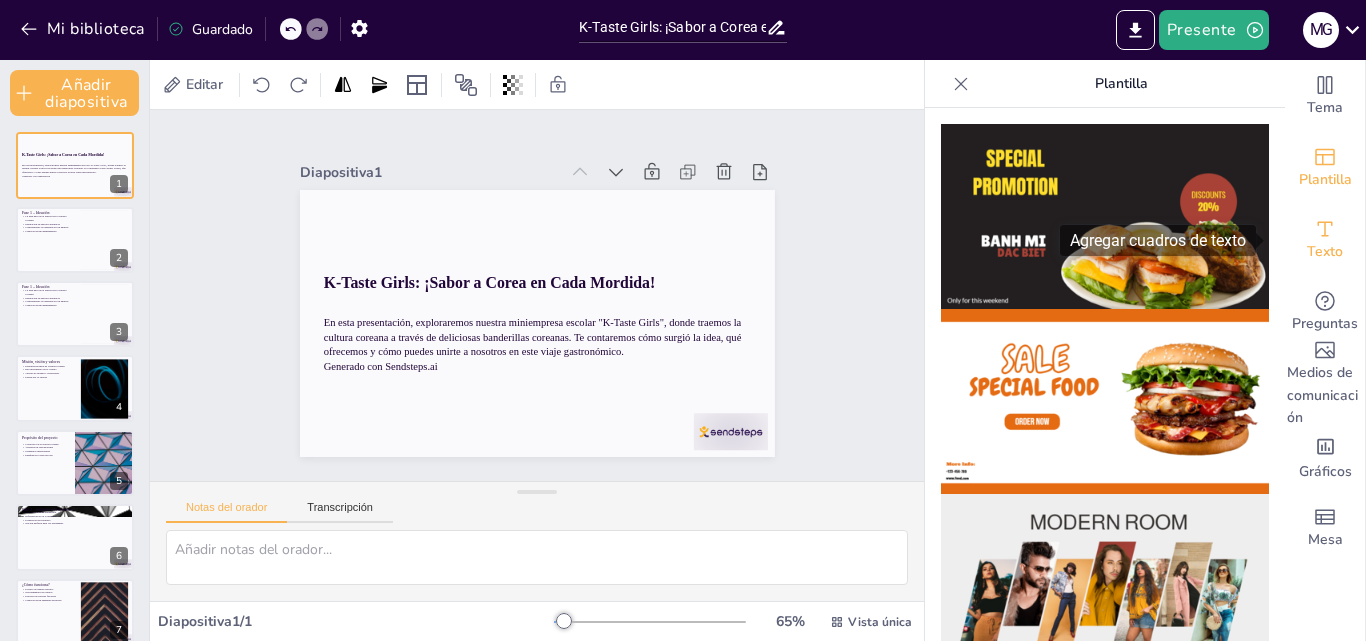 click on "Texto" at bounding box center [1325, 240] 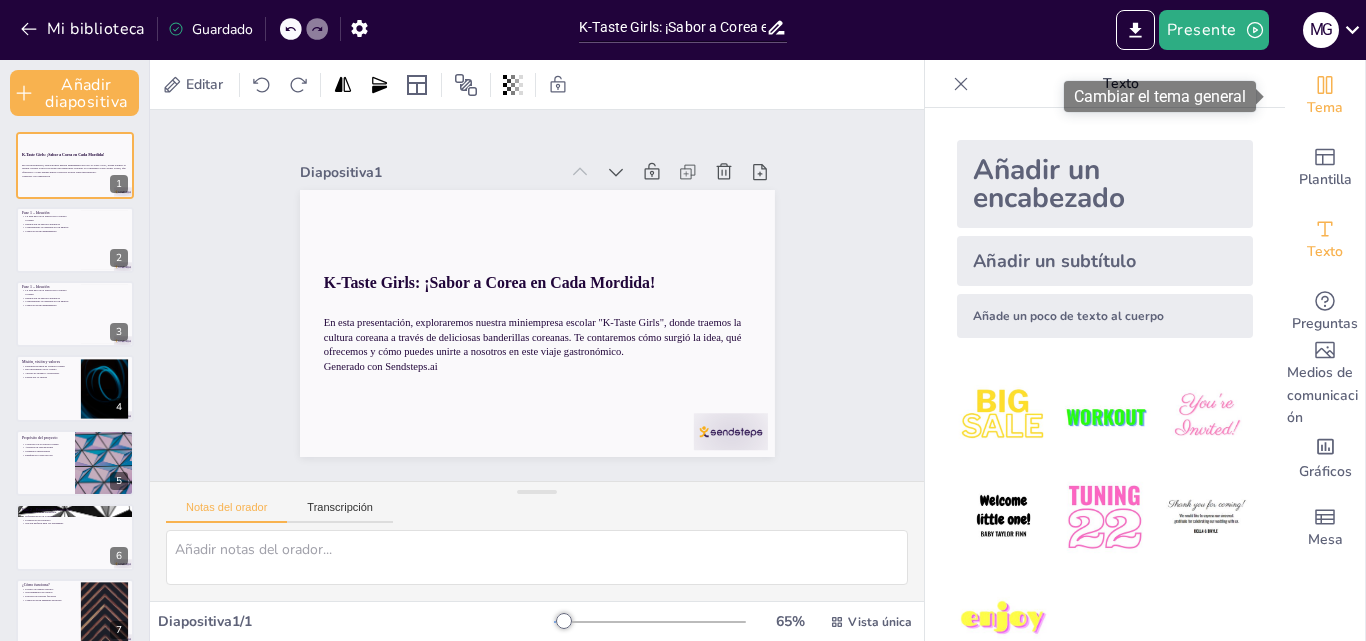 click on "Tema" at bounding box center (1325, 96) 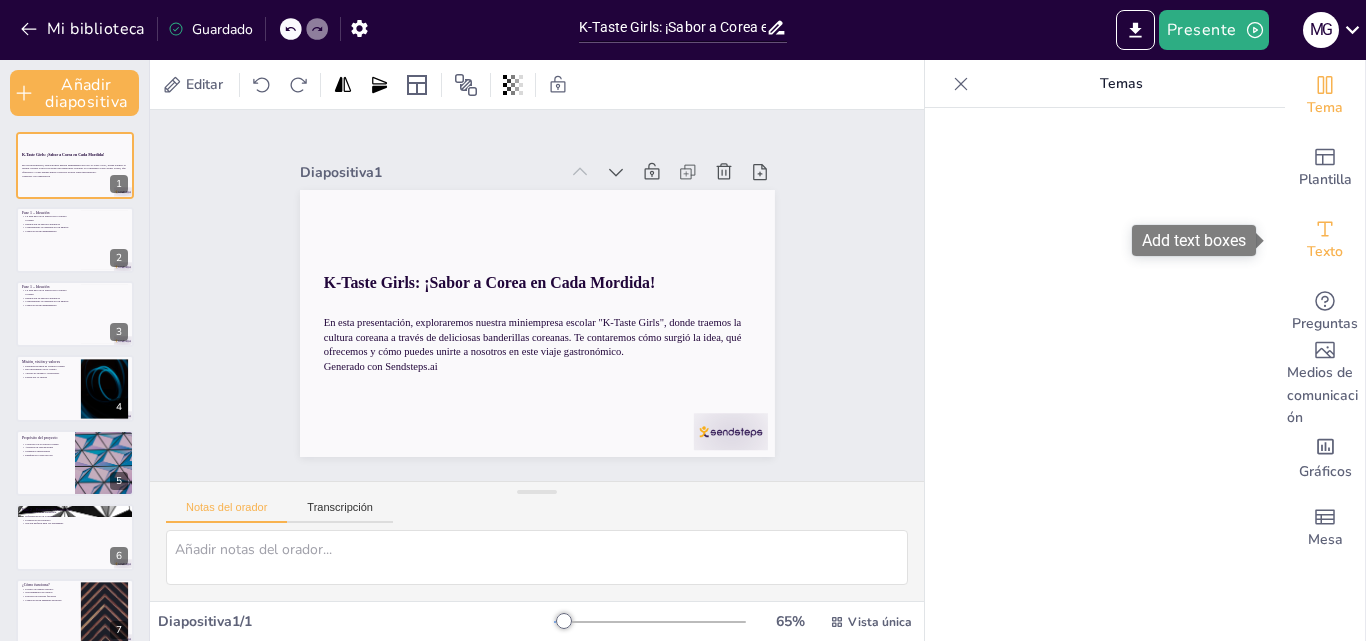click on "Texto" at bounding box center [1325, 251] 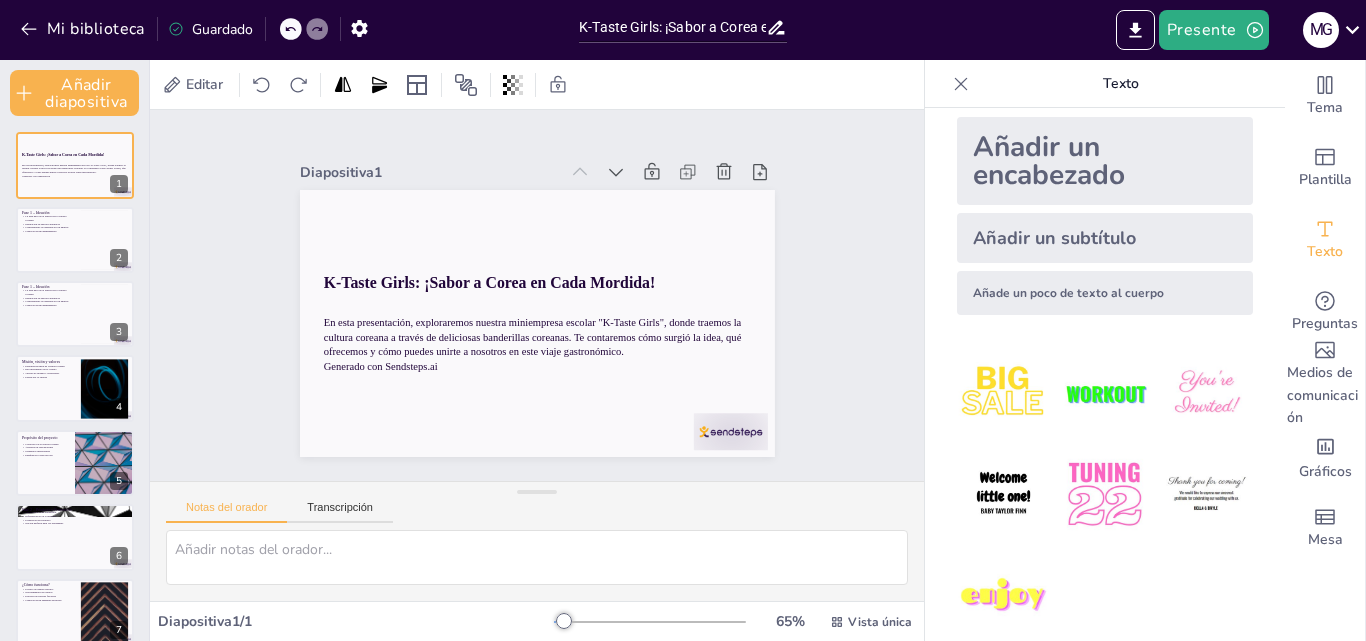 scroll, scrollTop: 0, scrollLeft: 0, axis: both 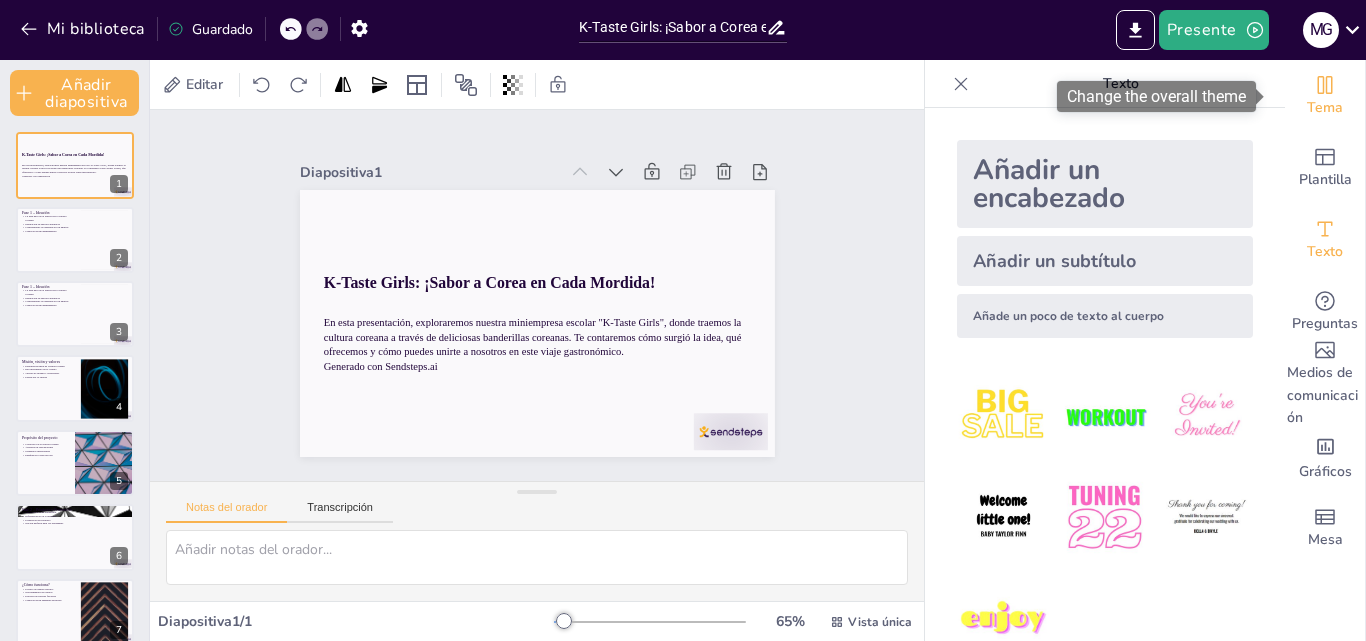 click 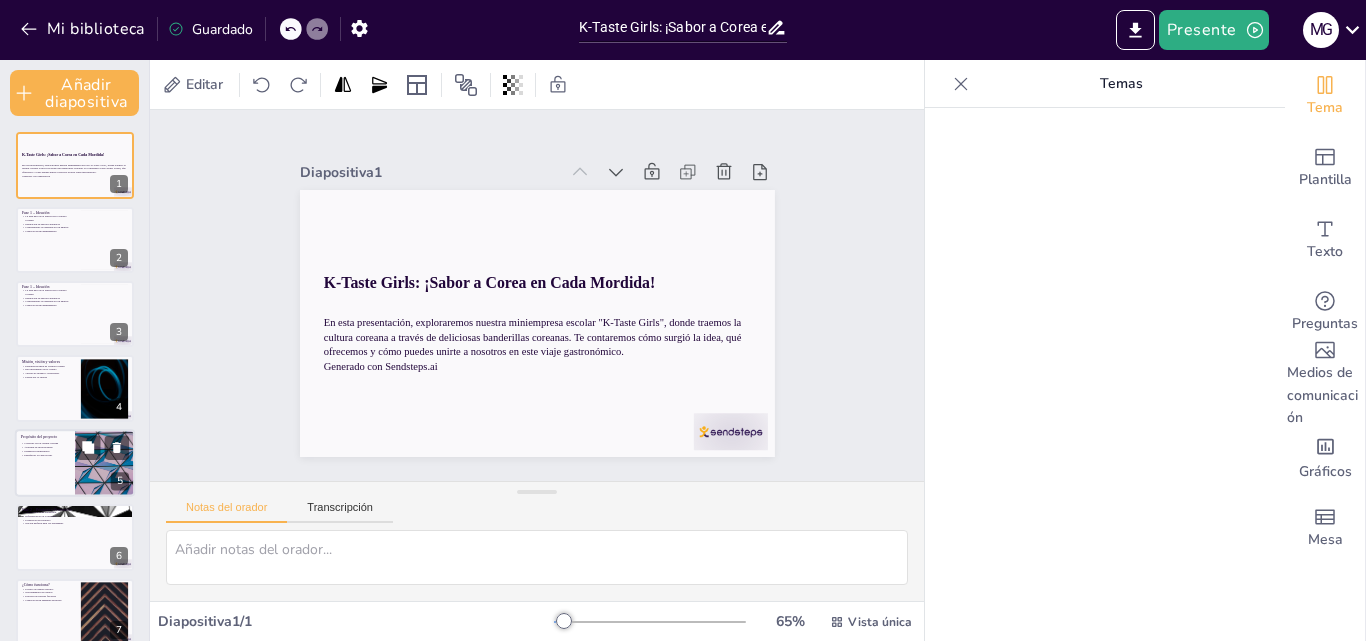scroll, scrollTop: 168, scrollLeft: 0, axis: vertical 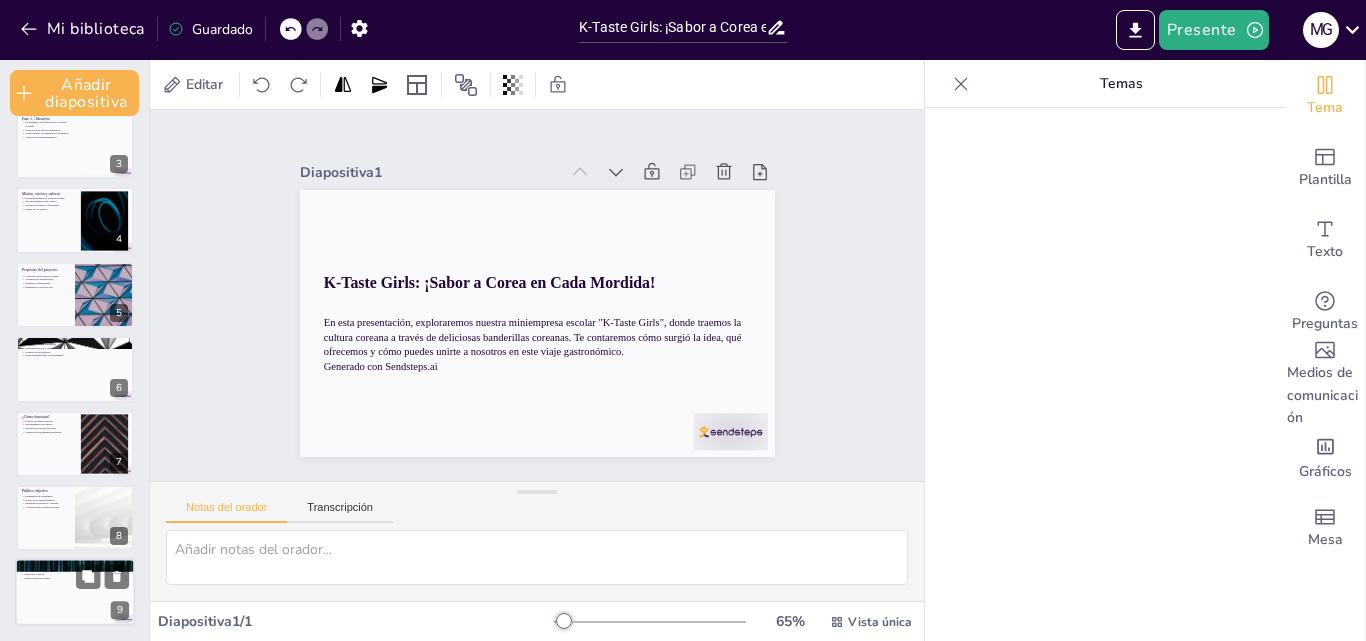 click at bounding box center (75, 593) 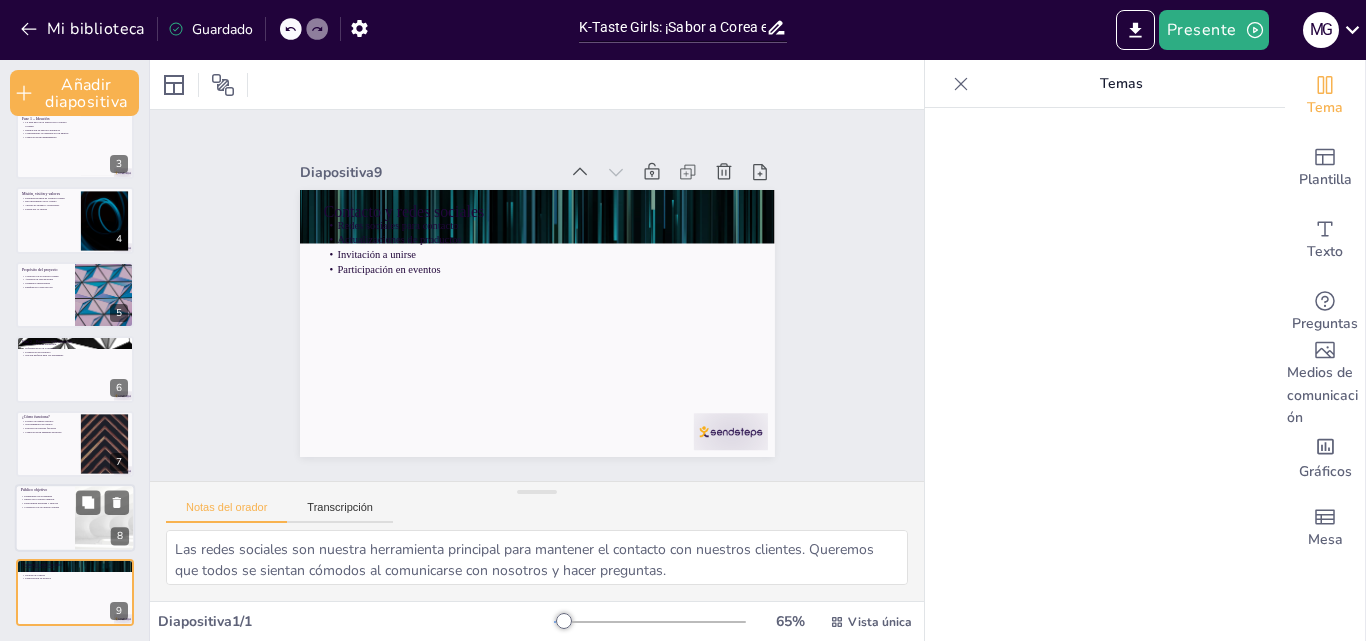 click on "Experiencia divertida y sabrosa" at bounding box center [41, 503] 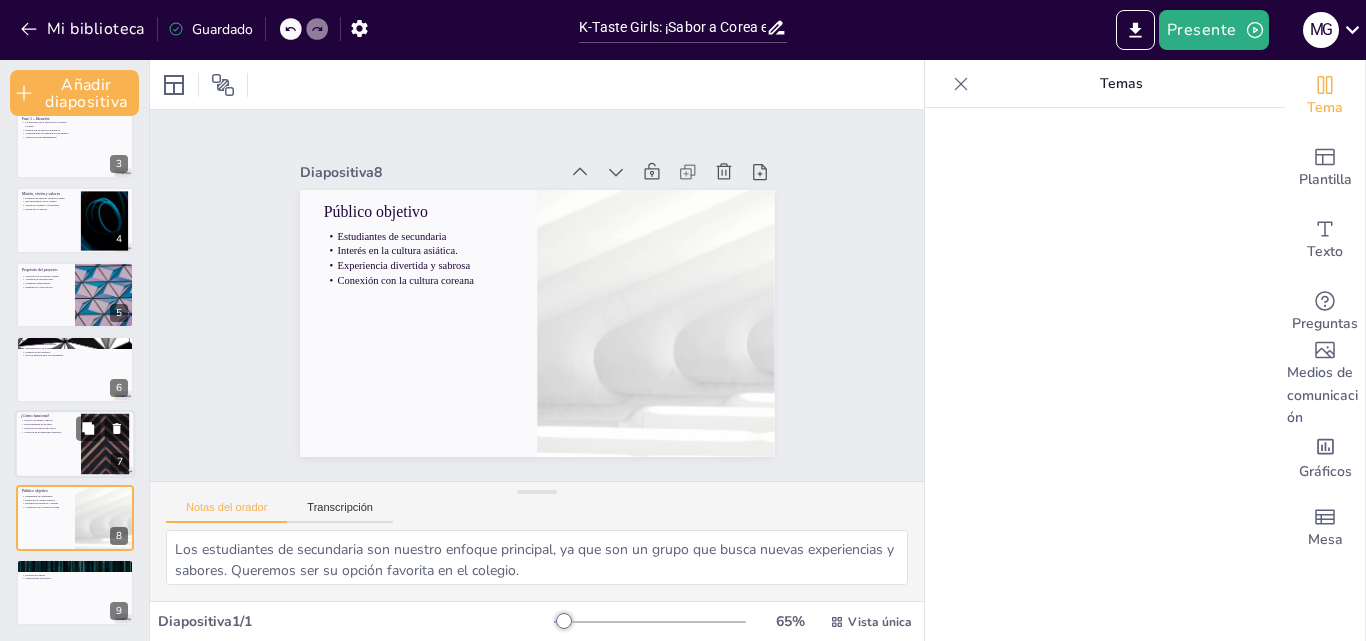 click at bounding box center [75, 444] 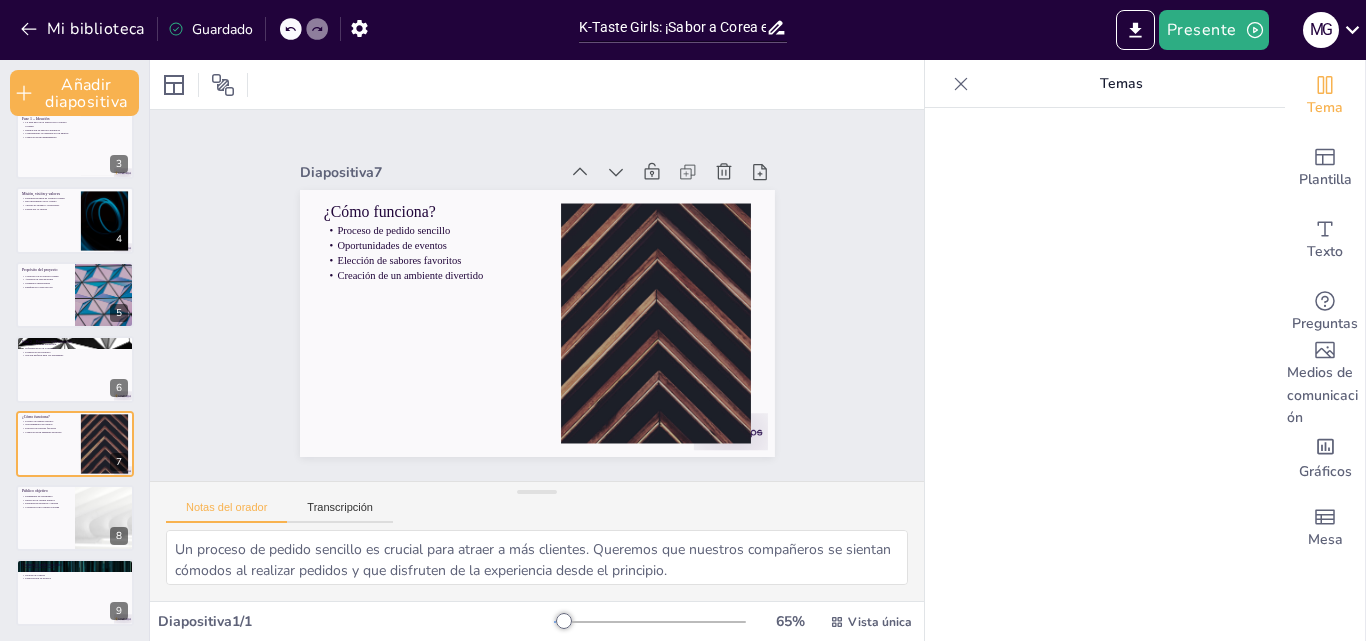 click on "K-Taste Girls: ¡Sabor a Corea en Cada Mordida! En esta presentación, exploraremos nuestra miniempresa escolar "K-Taste Girls", donde traemos la cultura coreana a través de deliciosas banderillas coreanas. Te contaremos cómo surgió la idea, qué ofrecemos y cómo puedes unirte a nosotros en este viaje gastronómico. Generado con Sendsteps.ai 1 Fase 1 – Ideación La idea nace de la pasión por la cultura coreana. Inspiración en sabores auténticos Compartiendo la experiencia con amigos. Creación de una miniempresa 2 Fase 1 – Ideación La idea nace de la pasión por la cultura coreana. Inspiración en sabores auténticos Compartiendo la experiencia con amigos. Creación de una miniempresa 3 Misión, visión y valores Experiencia única de comida coreana. Reconocimiento en el colegio Valores de calidad y creatividad. Pasión por la cultura 4 Propósito del proyecto Conectar con la cultura coreana Aventura en cada mordida Momentos memorables Enriquecer la vida escolar 5 Fase 2 – Producto y Promoción" at bounding box center (74, 294) 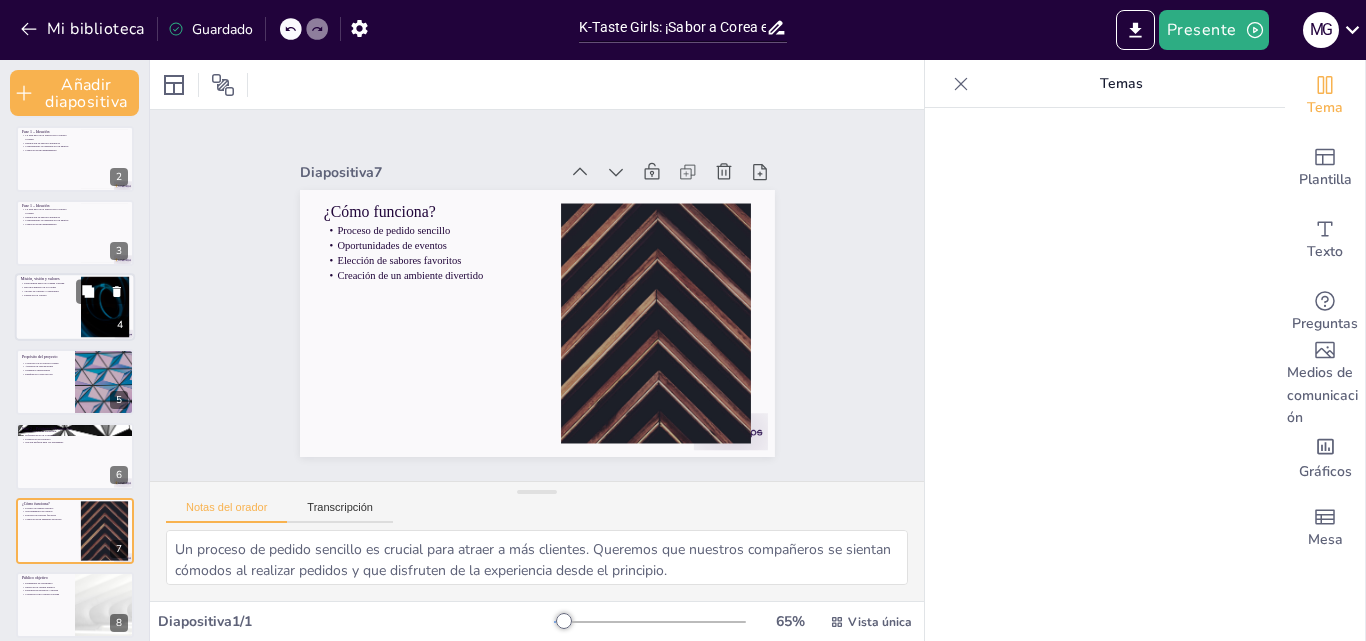 scroll, scrollTop: 0, scrollLeft: 0, axis: both 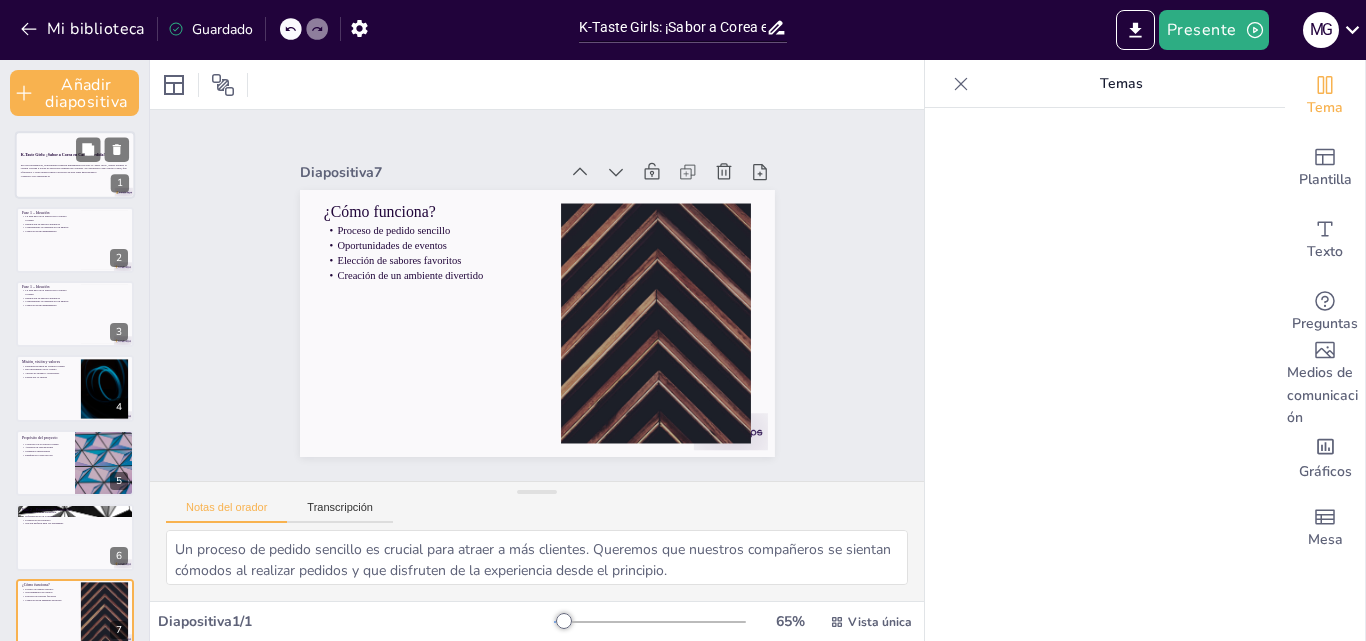 click at bounding box center (75, 166) 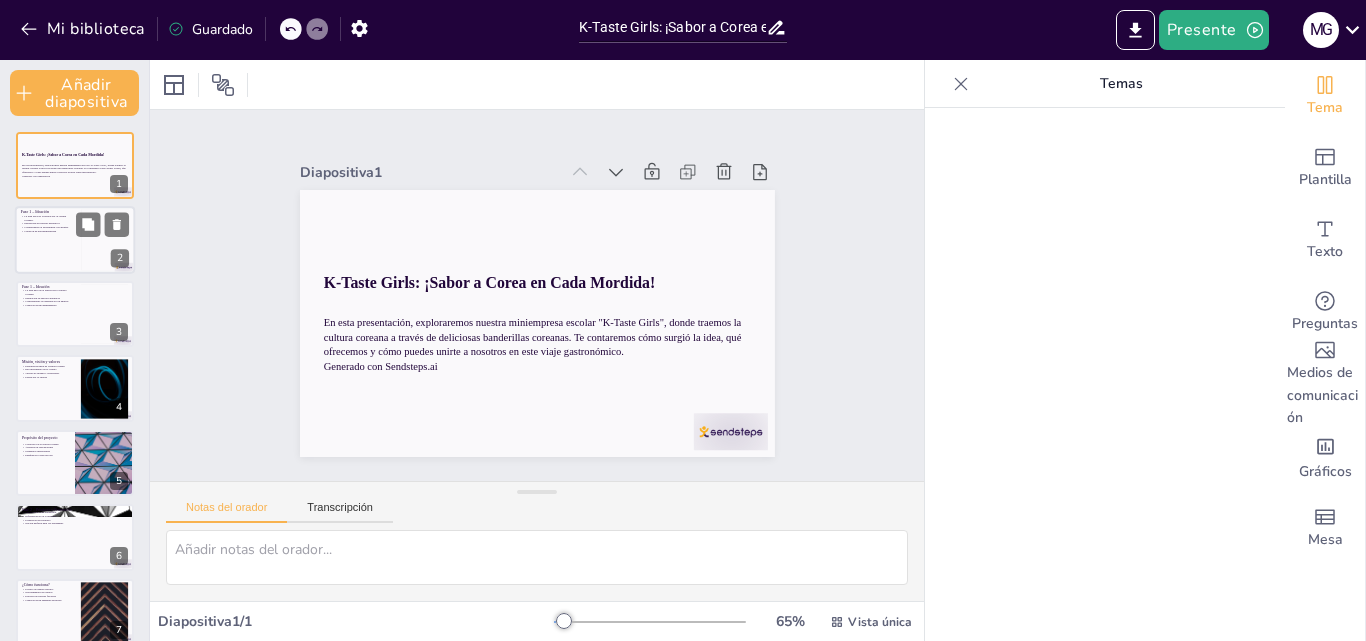 click on "La idea nace de la pasión por la cultura coreana." at bounding box center (48, 217) 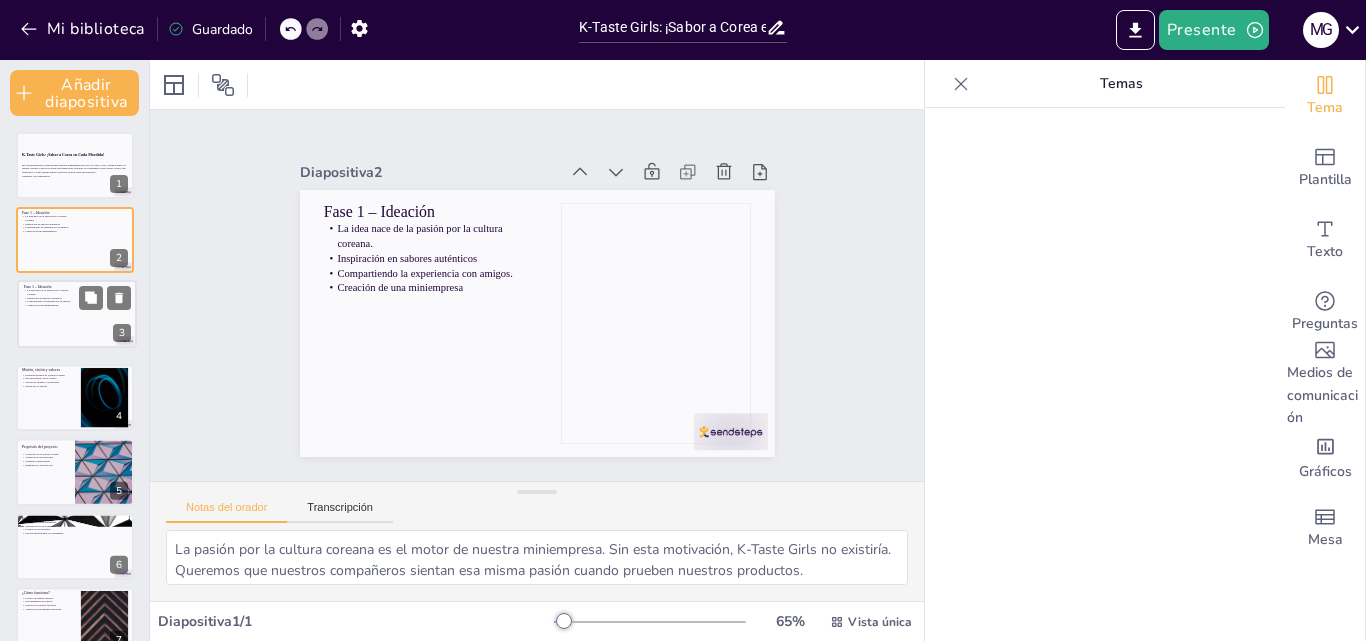 drag, startPoint x: 36, startPoint y: 290, endPoint x: 48, endPoint y: 291, distance: 12.0415945 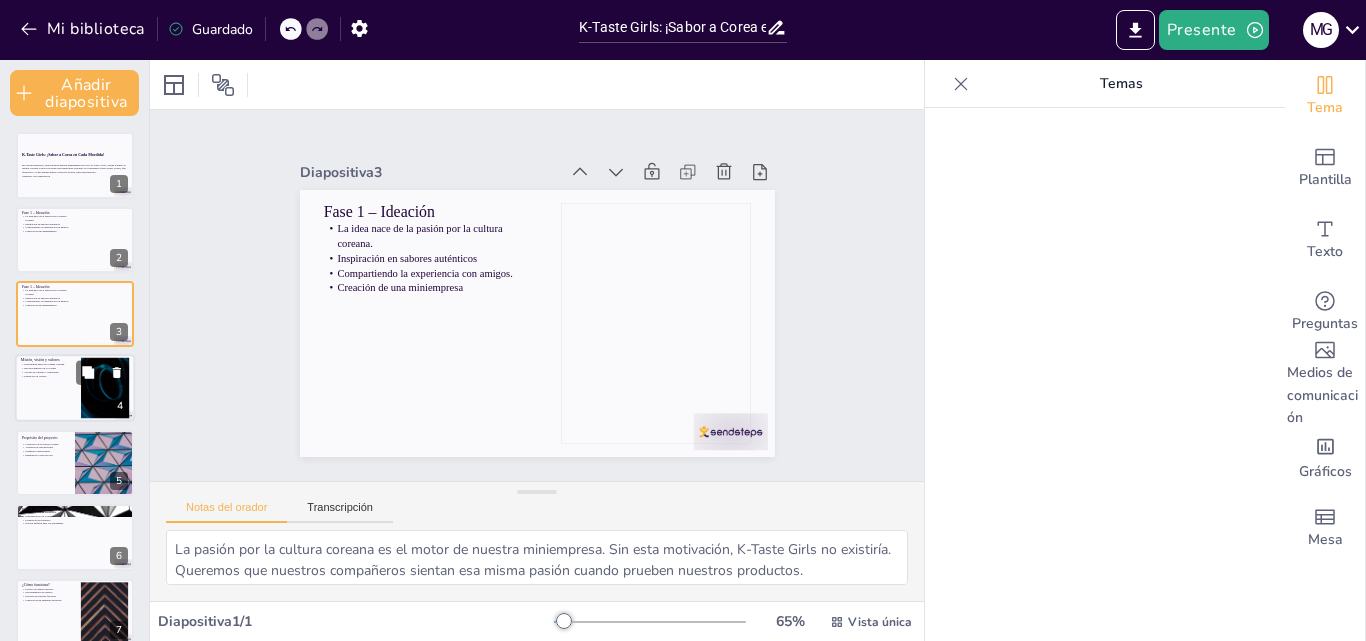 click at bounding box center (75, 389) 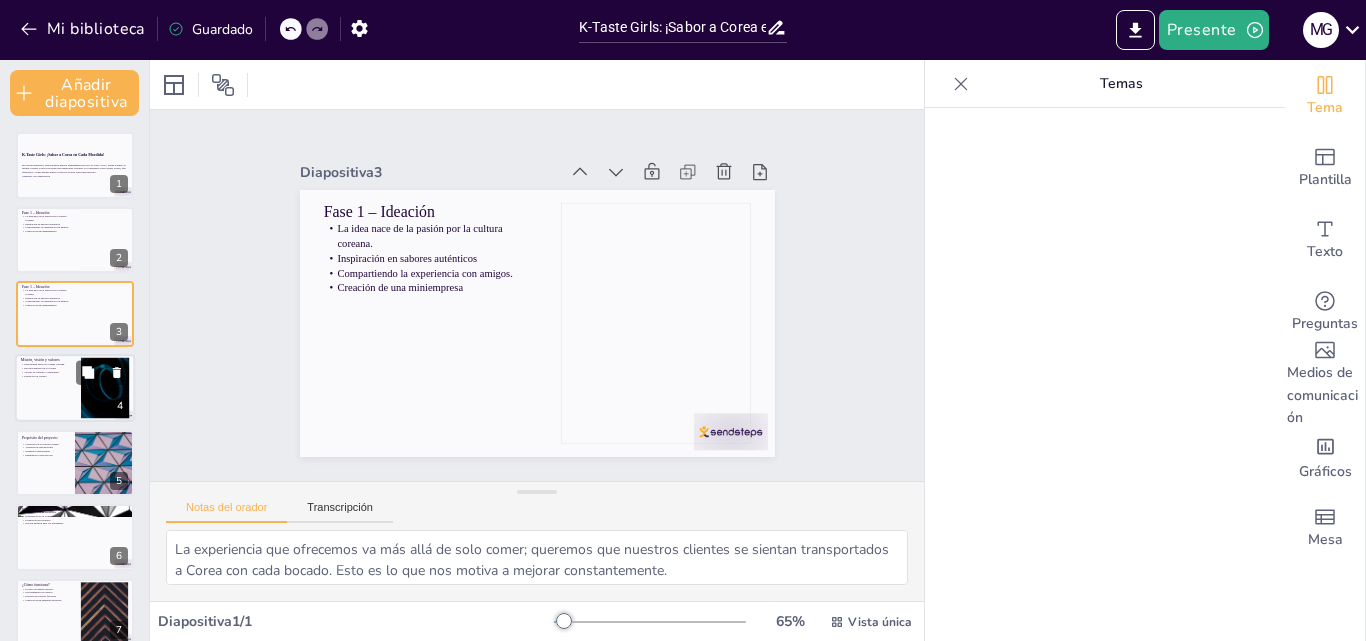 scroll, scrollTop: 10, scrollLeft: 0, axis: vertical 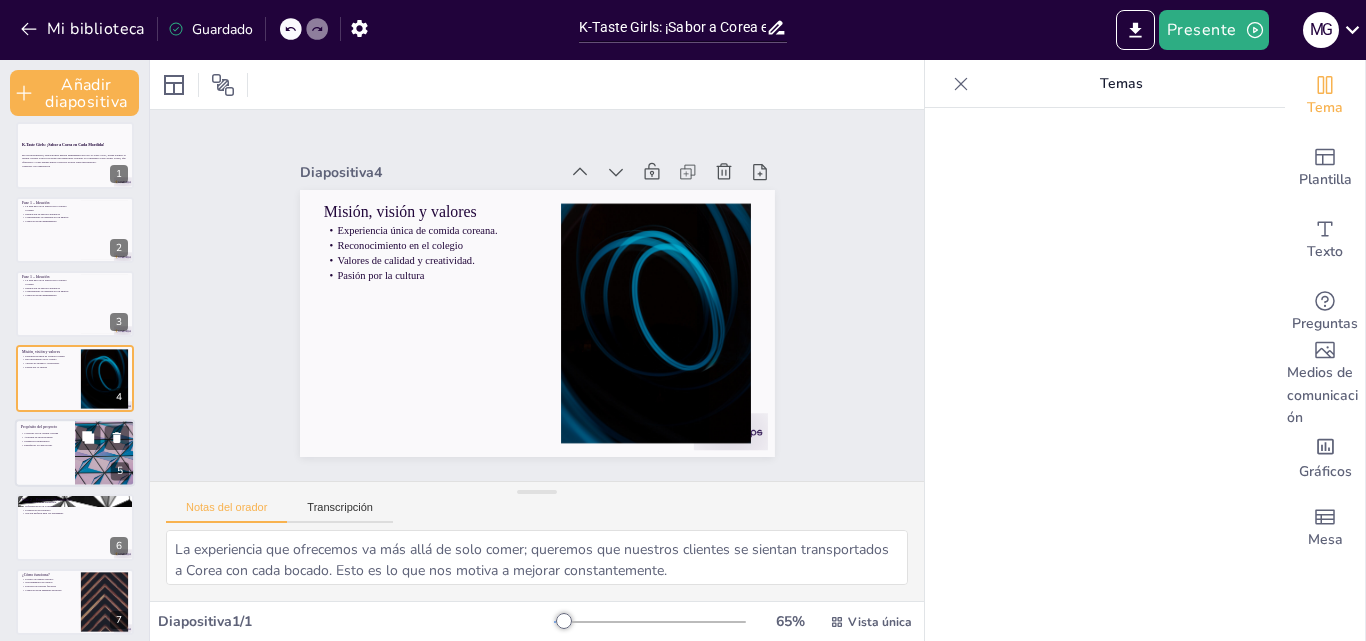 click at bounding box center (75, 453) 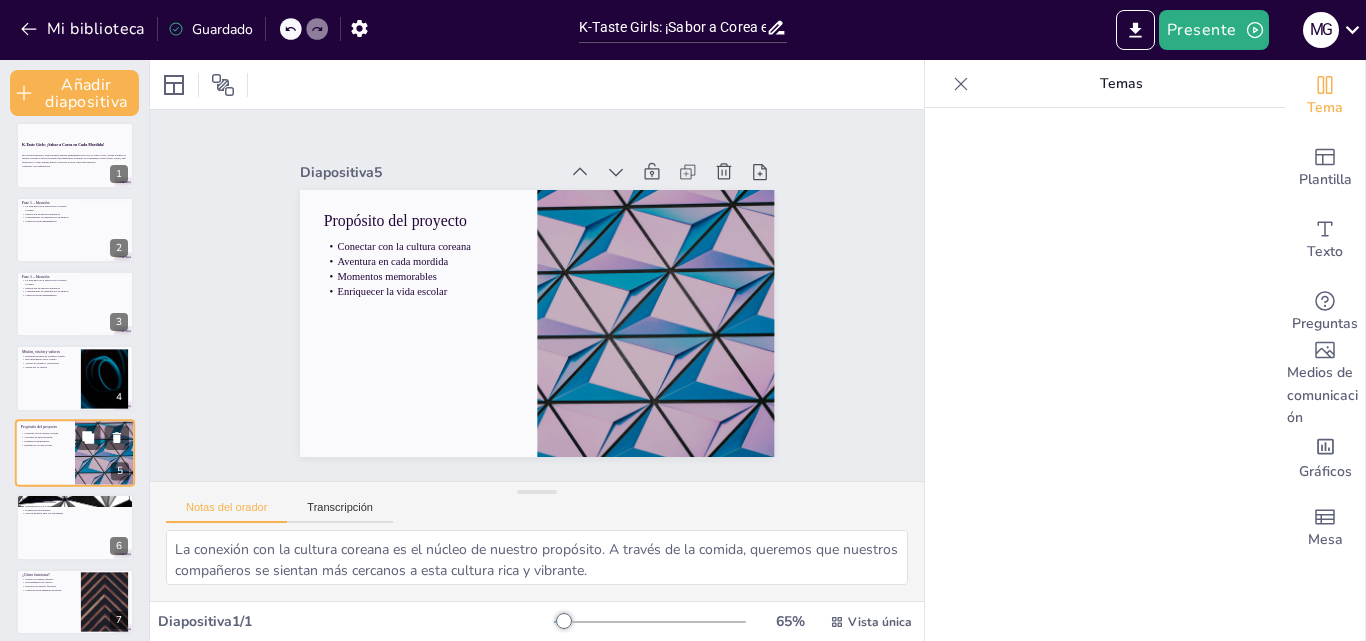 scroll, scrollTop: 84, scrollLeft: 0, axis: vertical 